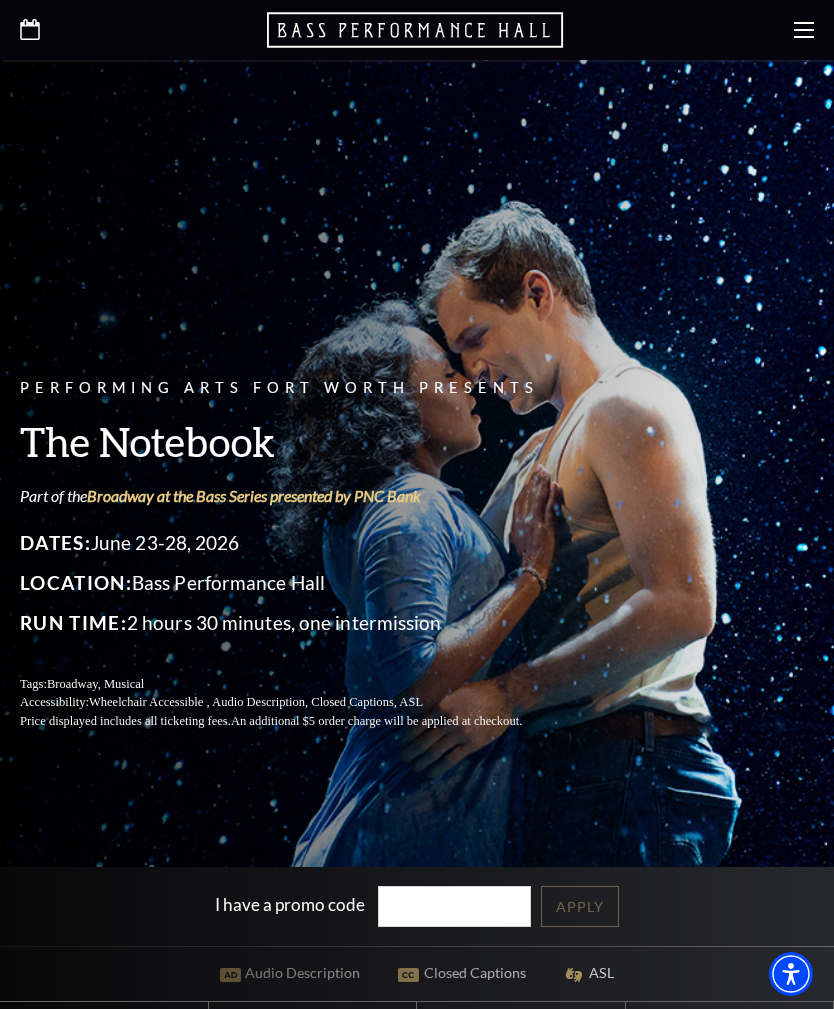 scroll, scrollTop: 0, scrollLeft: 0, axis: both 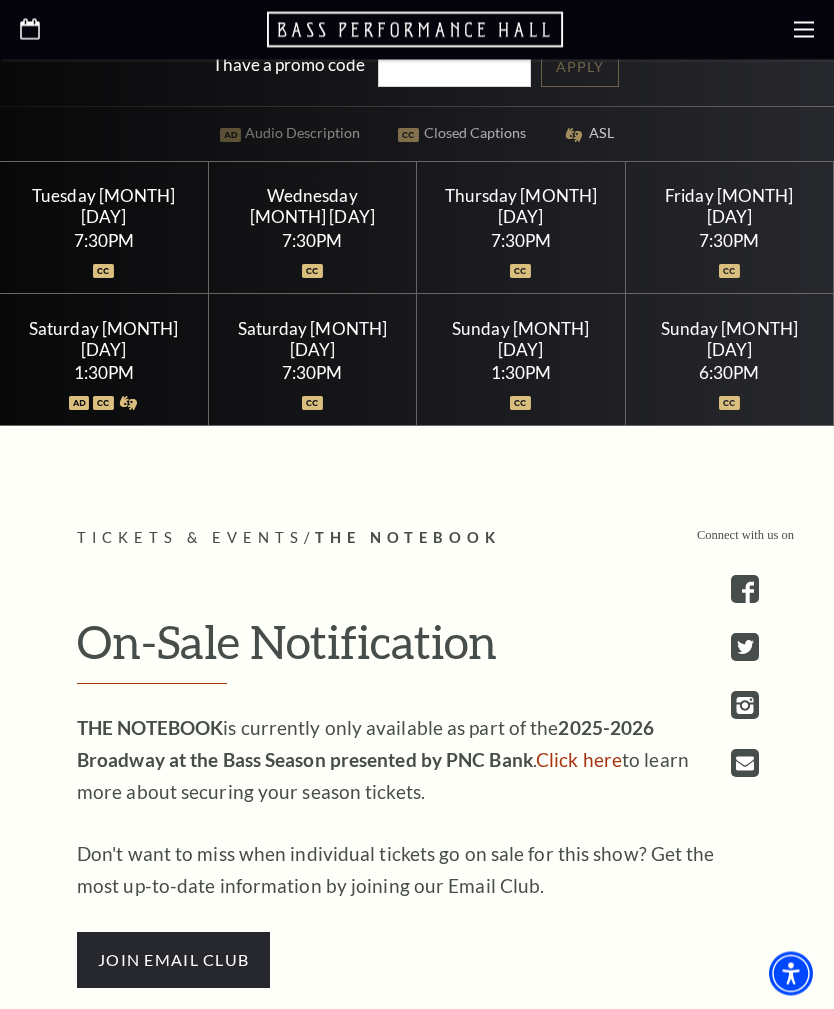 click on "Click here" at bounding box center (579, 760) 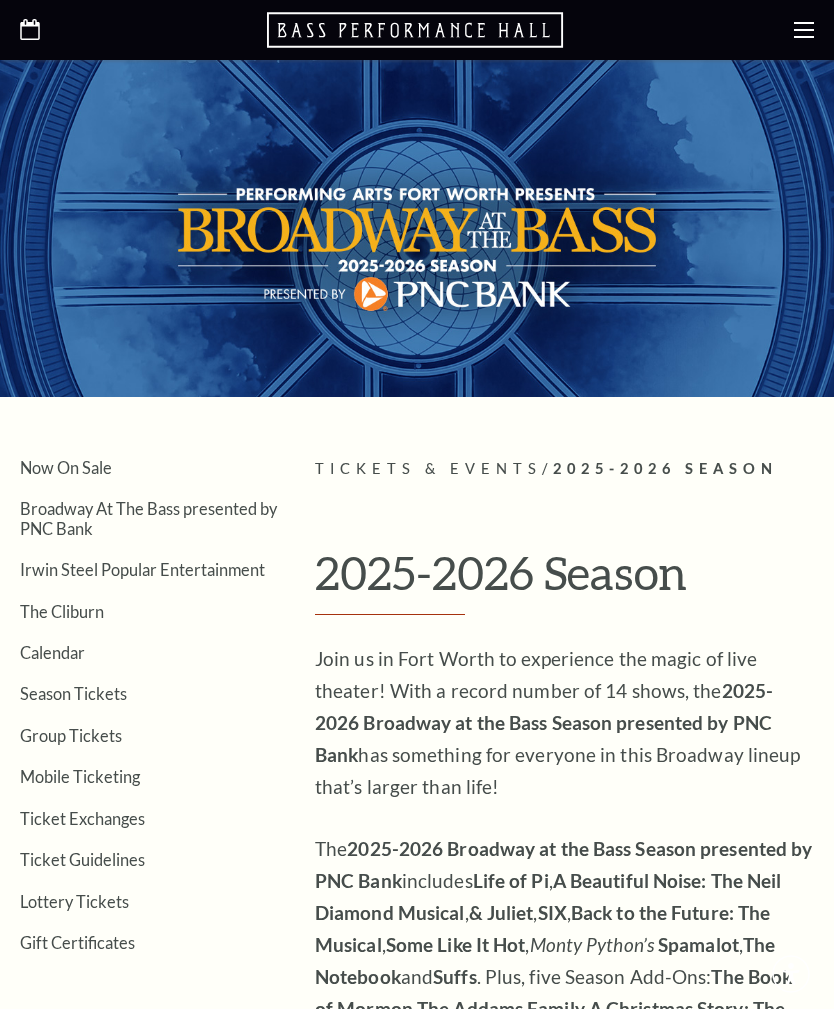 scroll, scrollTop: 0, scrollLeft: 0, axis: both 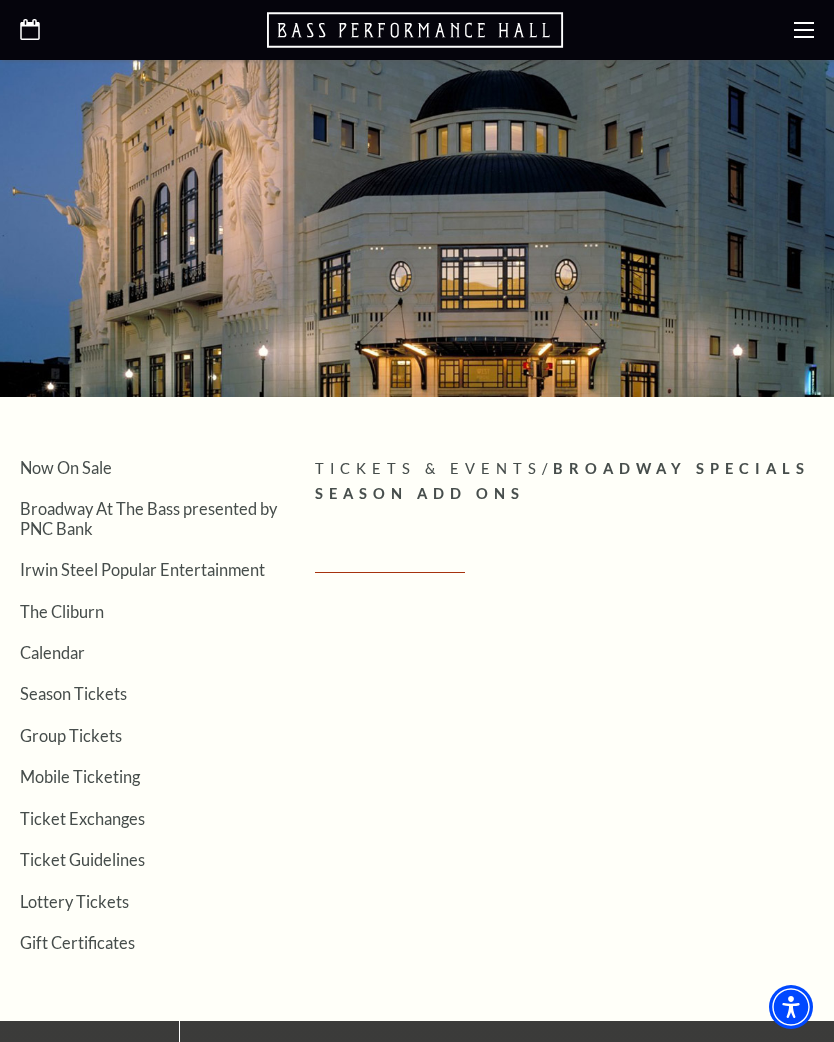 click on "Broadway At The Bass presented by PNC Bank" at bounding box center (148, 518) 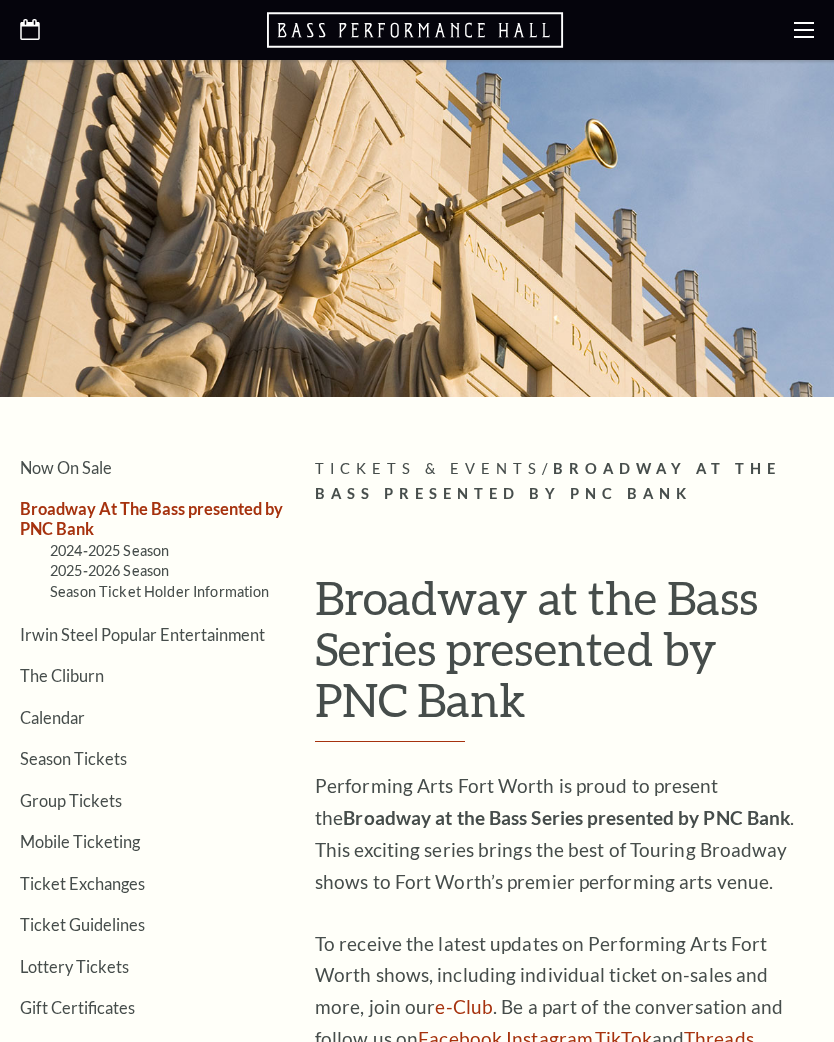 scroll, scrollTop: 0, scrollLeft: 0, axis: both 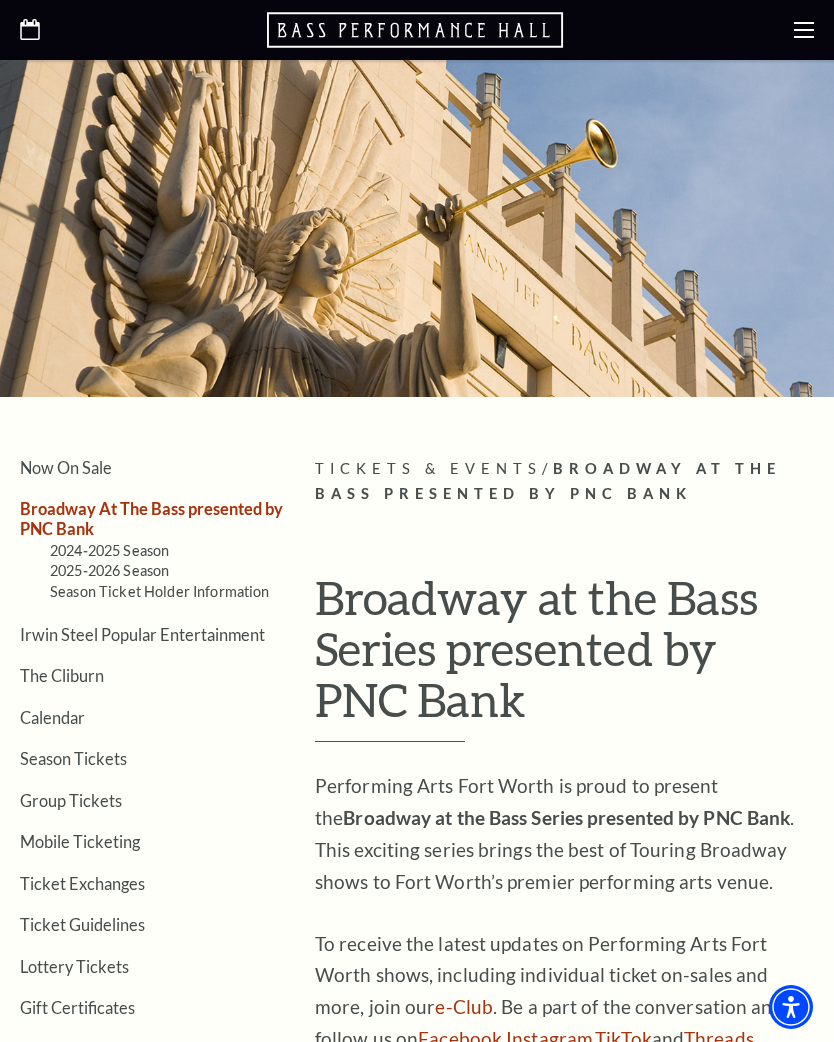 click on "2025-2026 Season" at bounding box center [109, 570] 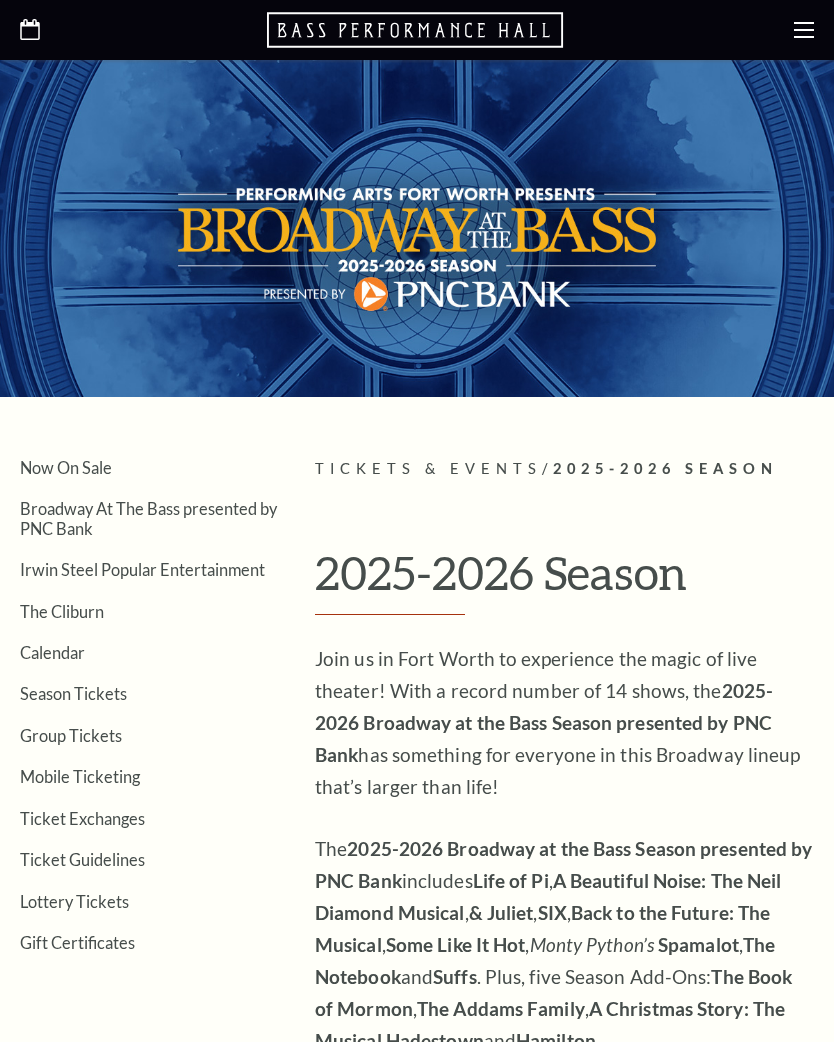 scroll, scrollTop: 0, scrollLeft: 0, axis: both 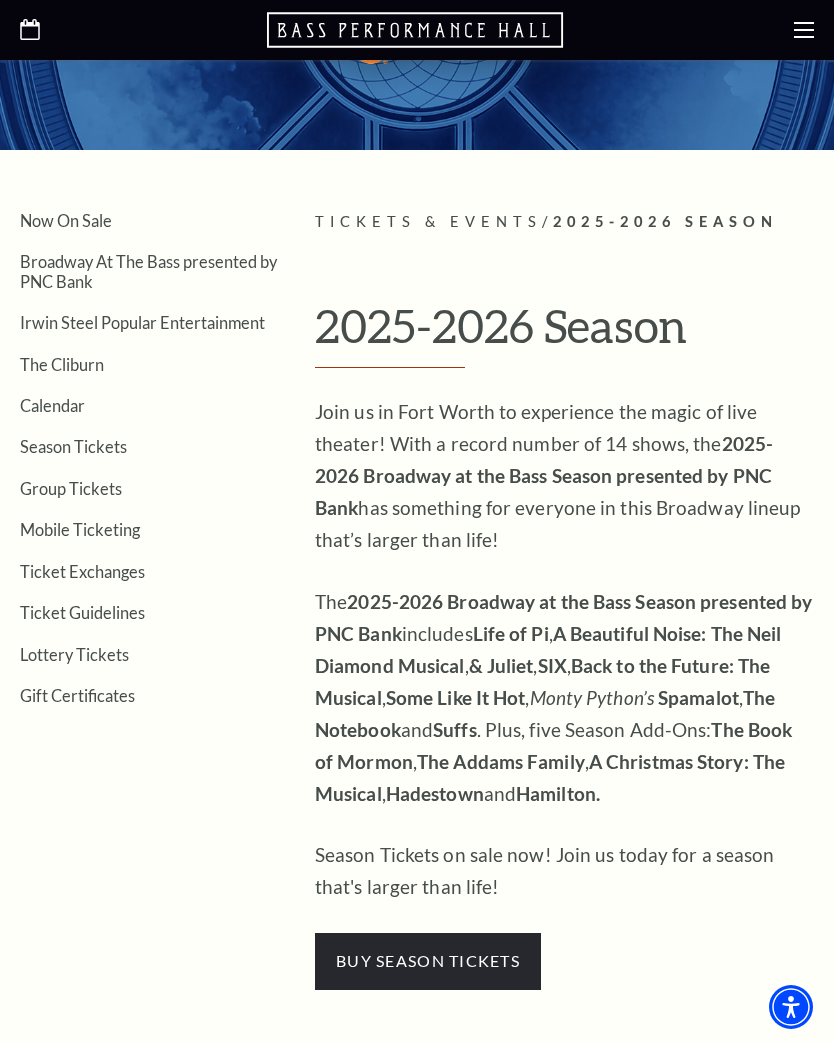 click on "A Christmas Story: The Musical" at bounding box center (550, 777) 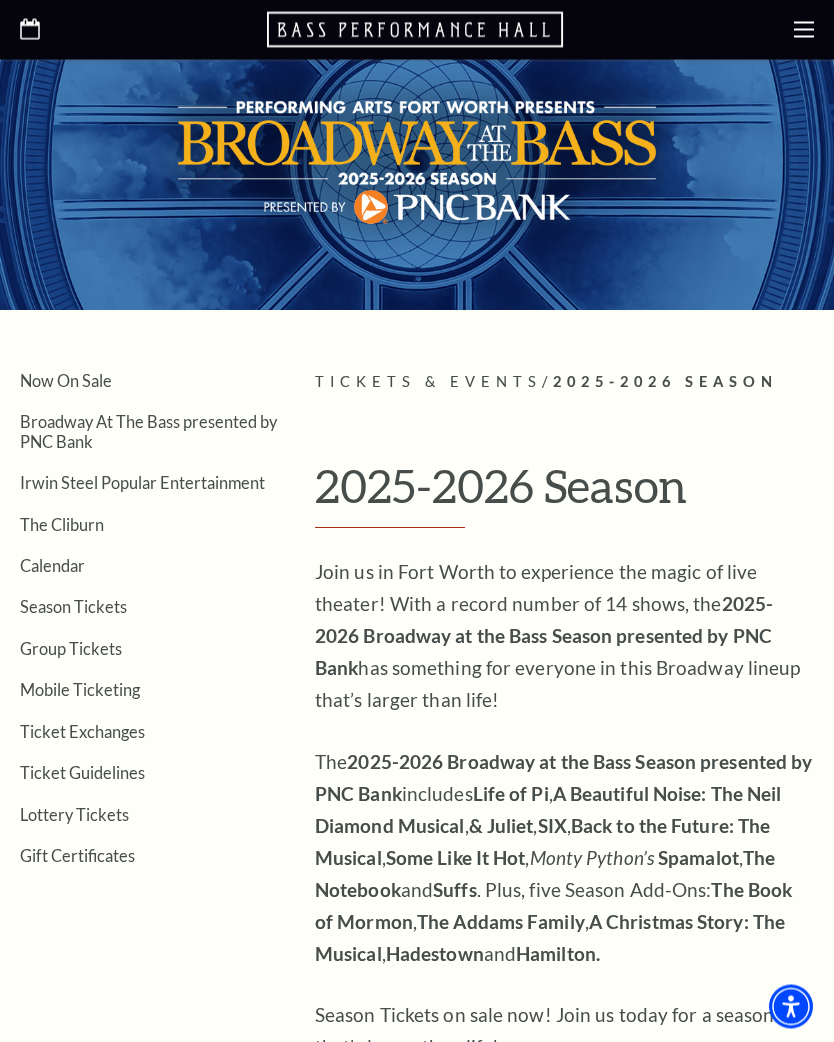 scroll, scrollTop: 0, scrollLeft: 0, axis: both 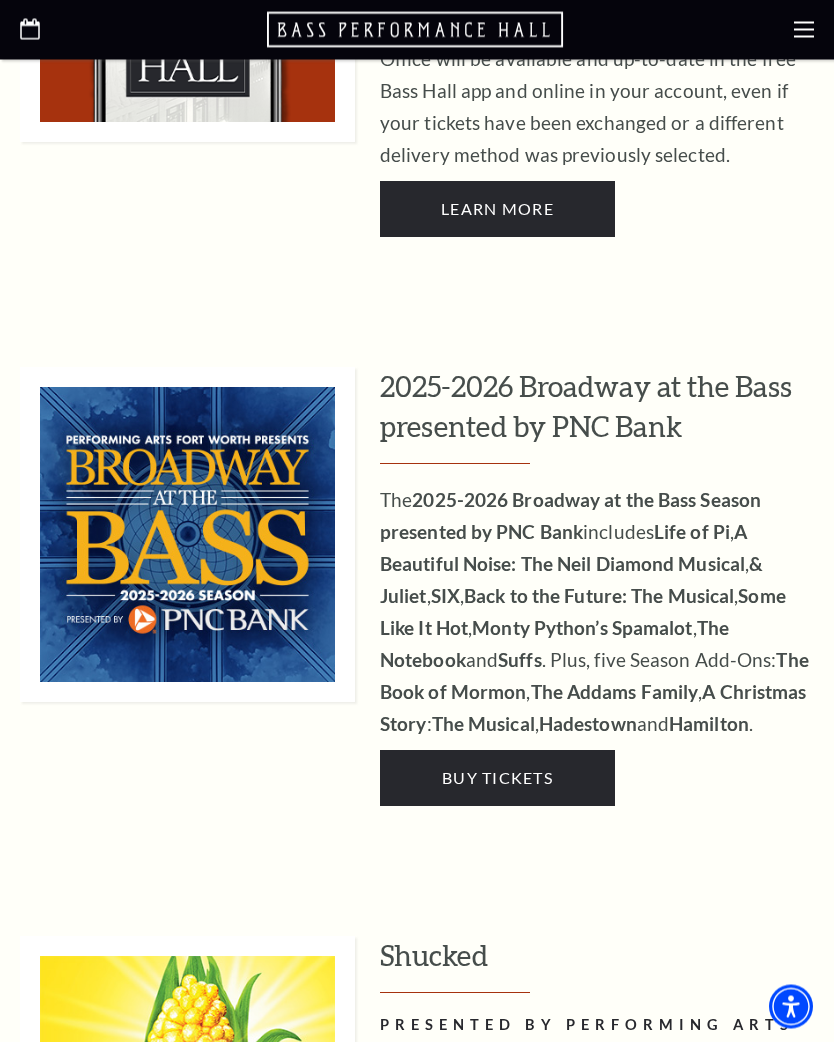 click on "Buy Tickets" at bounding box center [497, 778] 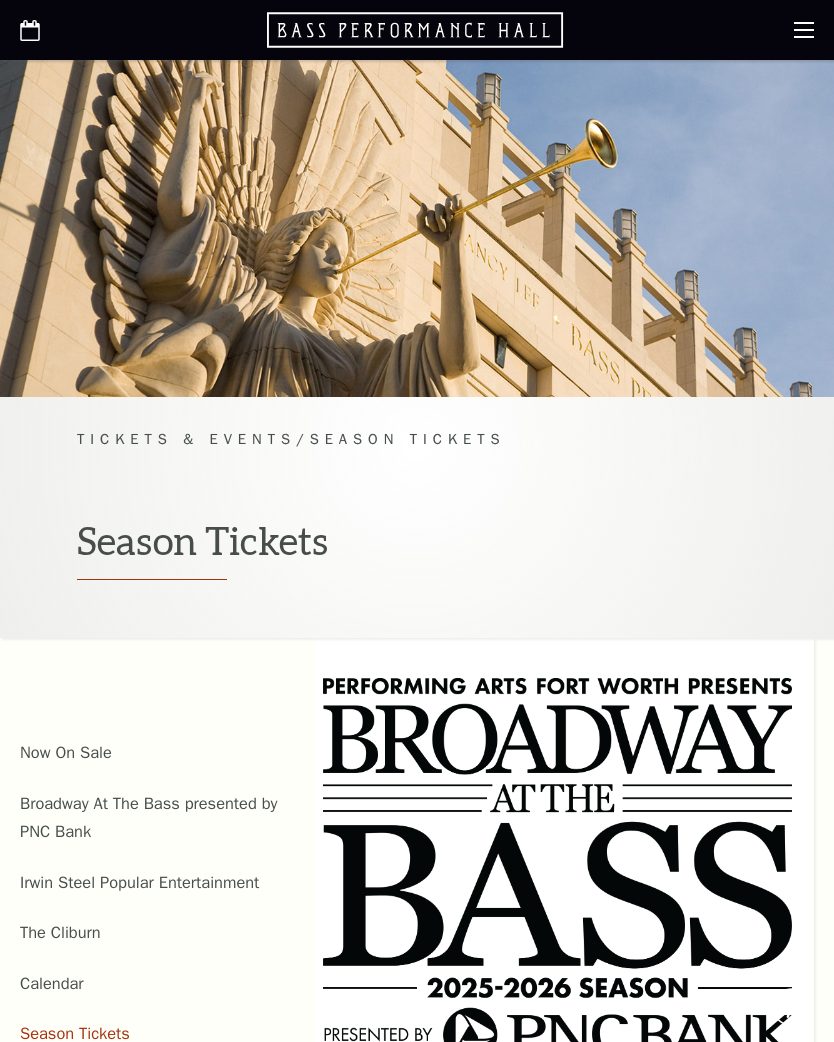 scroll, scrollTop: 0, scrollLeft: 0, axis: both 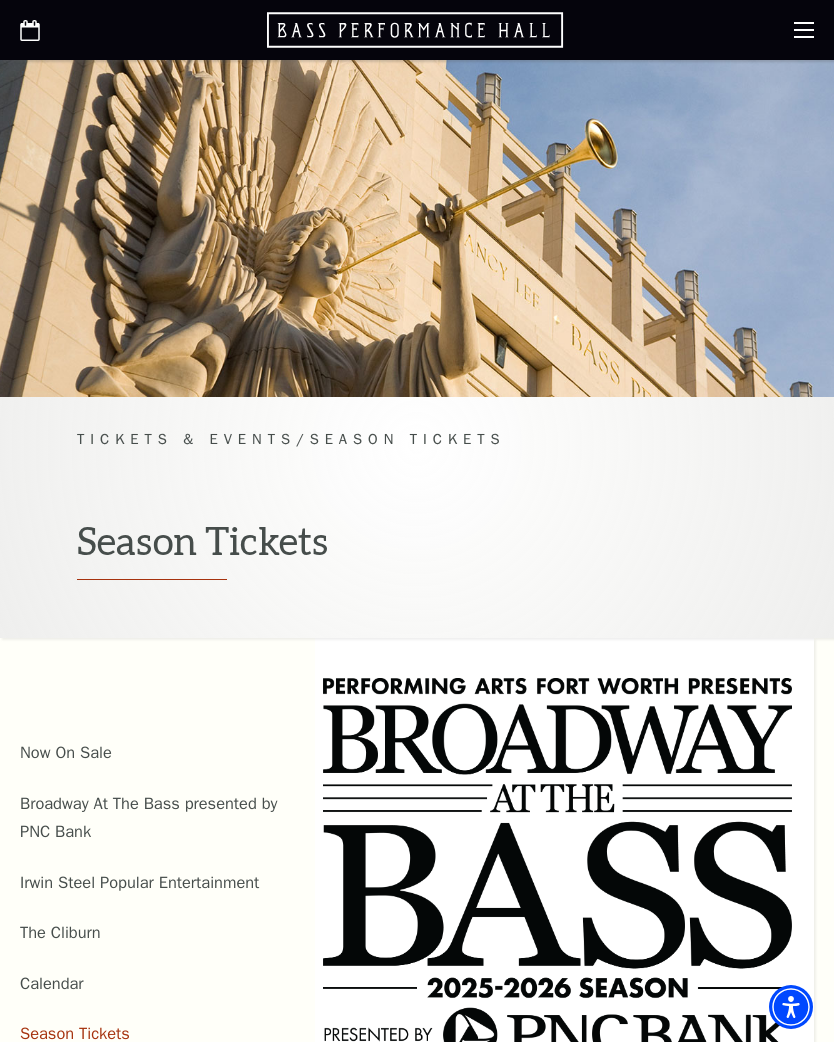 click 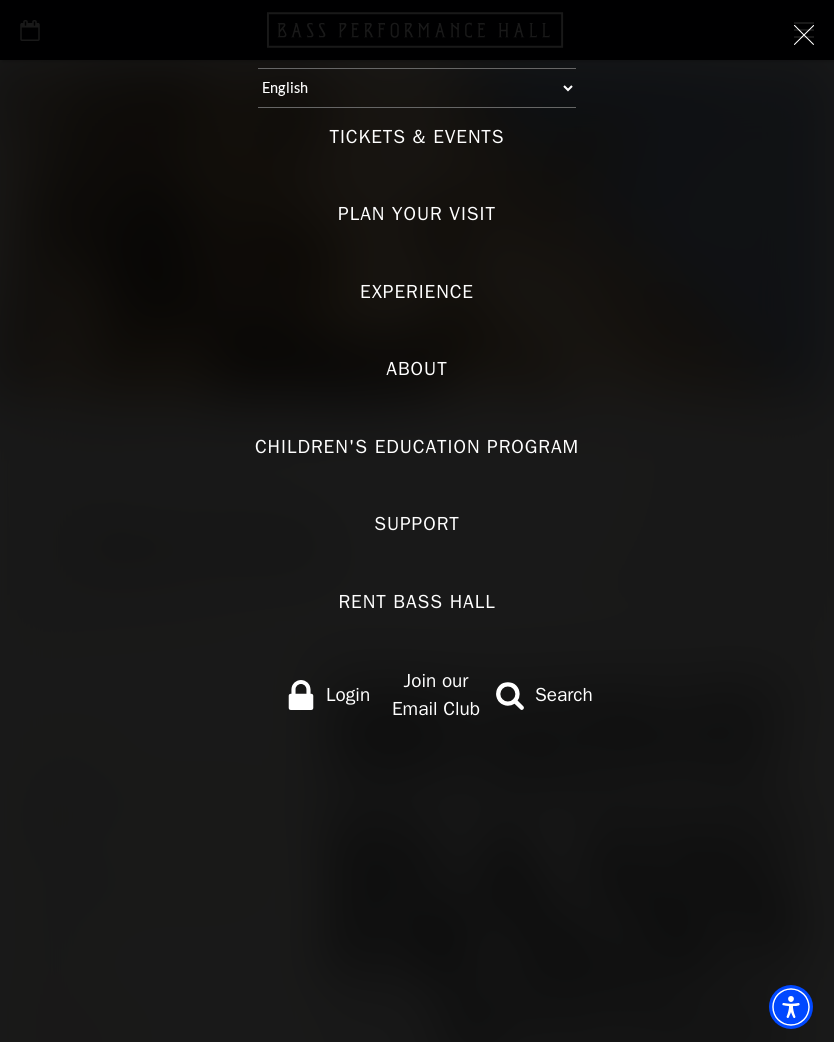 click on "Search" at bounding box center (564, 695) 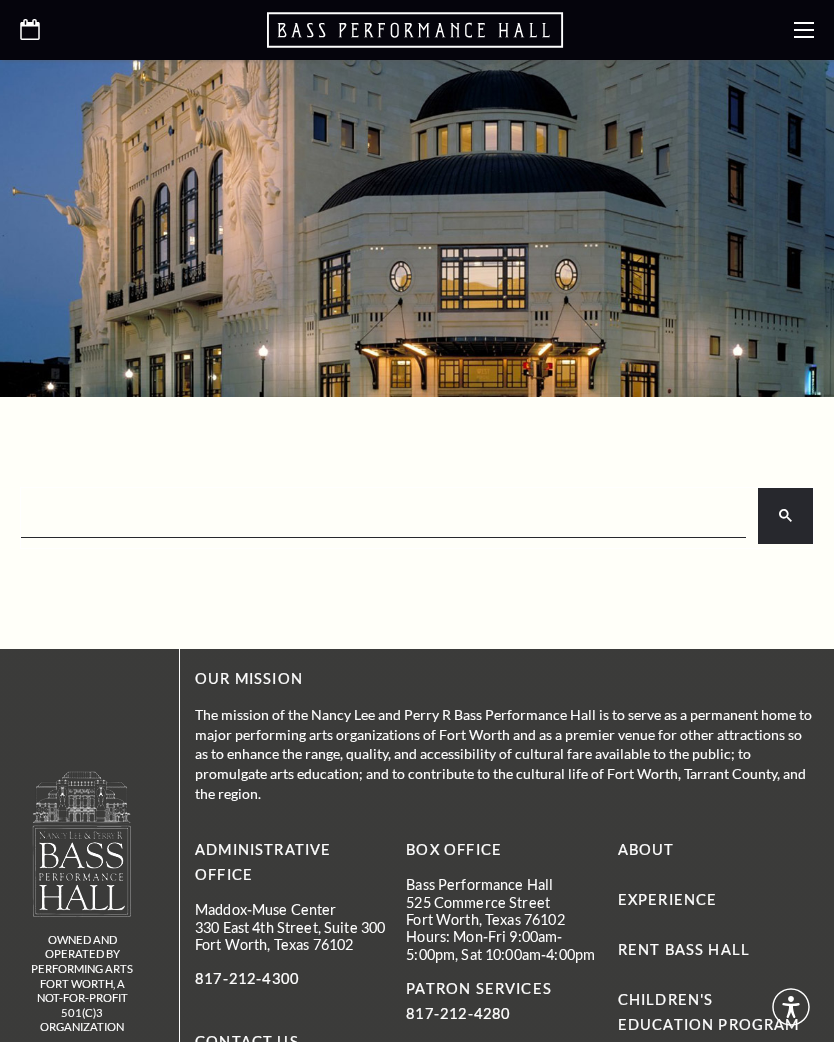 scroll, scrollTop: 0, scrollLeft: 0, axis: both 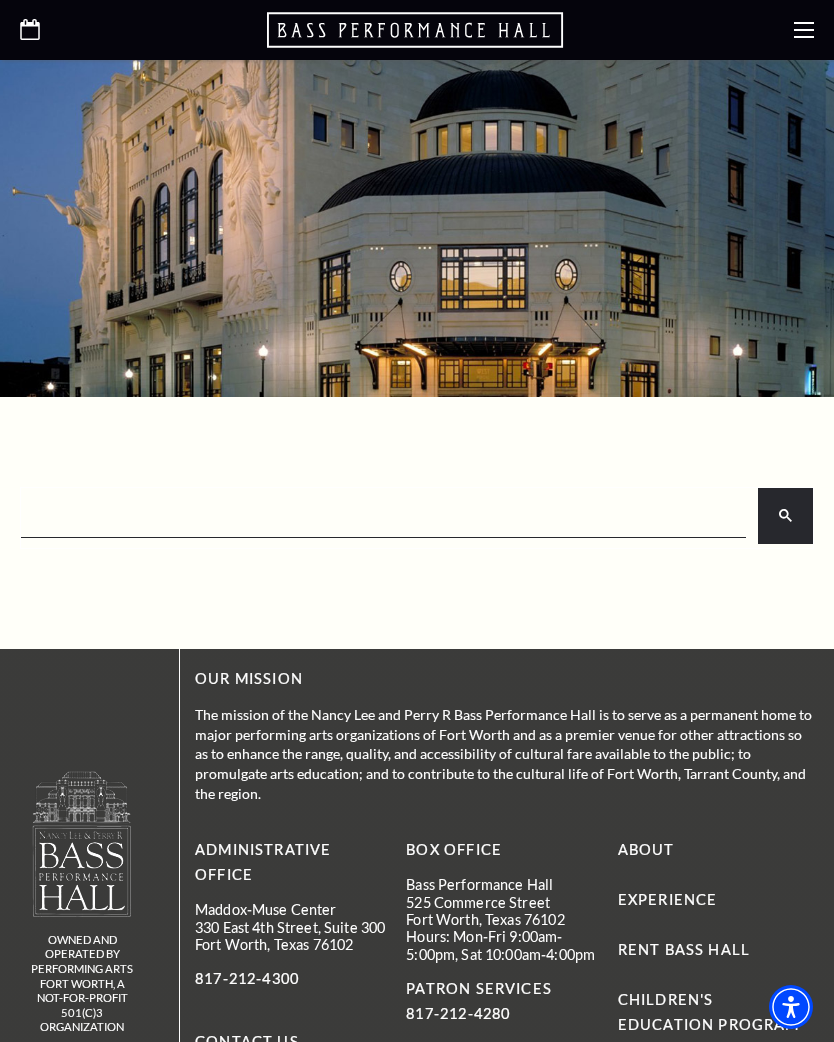 click at bounding box center (381, 516) 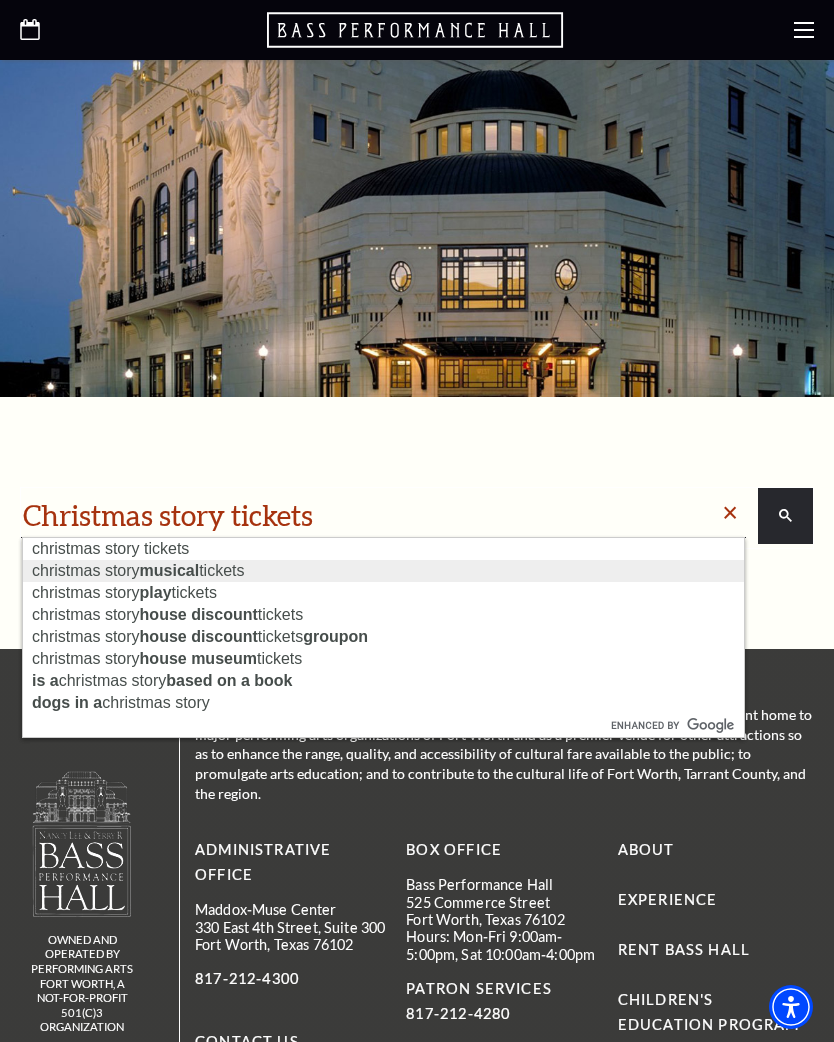click on "christmas story  musical  tickets" at bounding box center [138, 570] 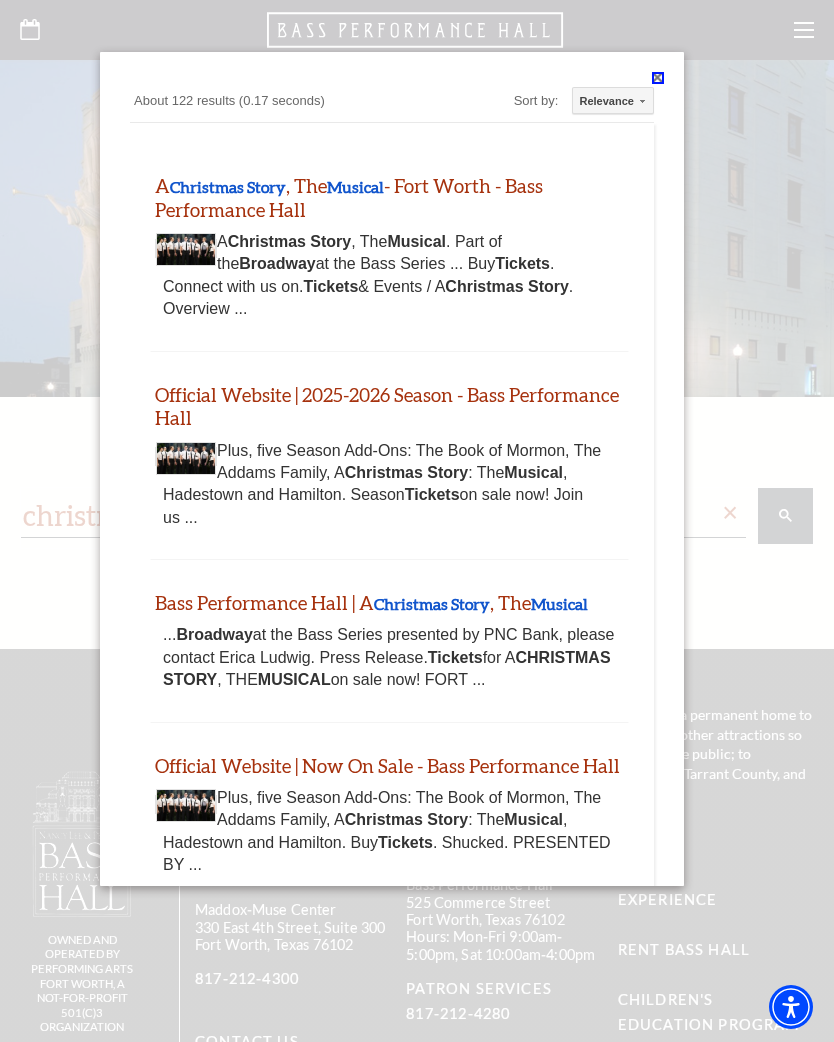 click on "Christmas Story" at bounding box center [228, 186] 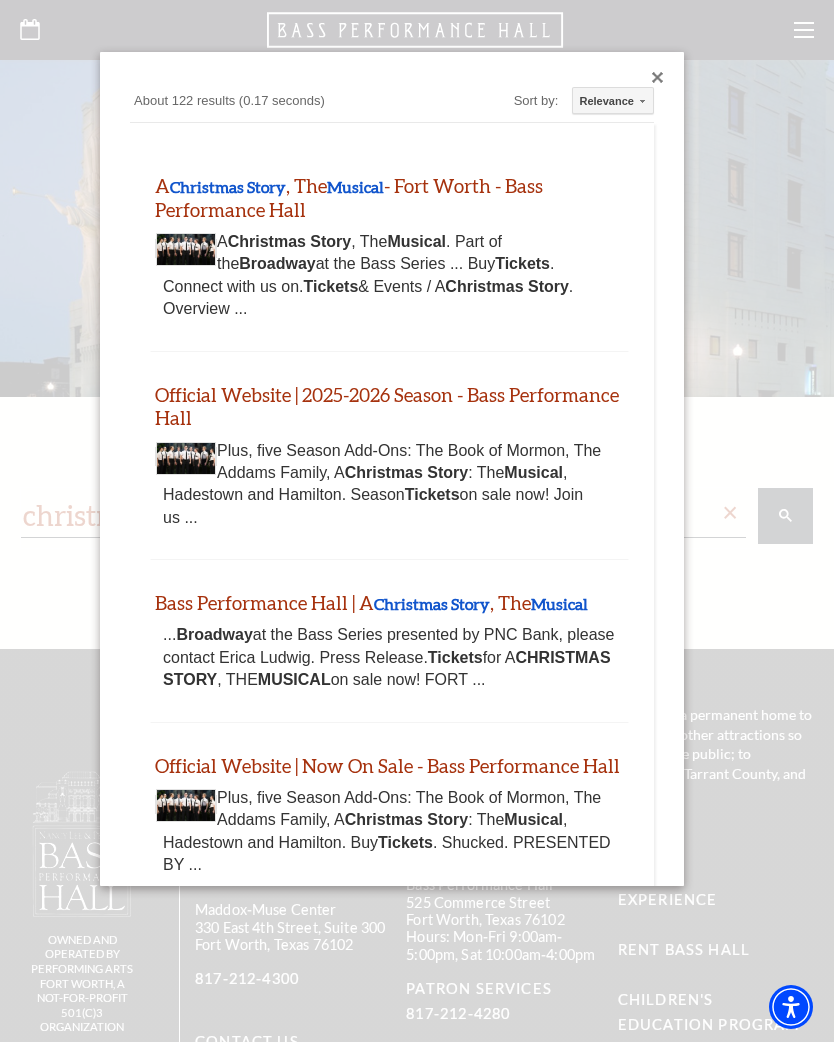 click on "Custom Search   About 122 results (0.17 seconds) Sort by: Relevance Relevance Date A  Christmas Story , The  Musical  - [CITY] - Bass Performance Hall www.basshall.com https://www.basshall.com/ christmasstory www.basshall.com  › christmasstory A  Christmas Story , The  Musical  - [CITY] - Bass Performance Hall A  Christmas Story , The  Musical . Part of the  Broadway  at the Bass Series ... Buy  Tickets . Connect with us on.  Tickets  & Events / A  Christmas Story . Overview ...
www.basshall.com https://www.basshall.com/ christmasstory Official Website | [YEAR]-[YEAR] Season - Bass Performance Hall
www.basshall.com https://www.basshall.com/ tickets -events/ broadway .../[YEAR]-[YEAR]-season/
www.basshall.com  › tickets-events  › [YEAR]-[YEAR]-season Official Website | [YEAR]-[YEAR] Season - Bass Performance Hall Plus, five Season Add-Ons: The Book of Mormon, The Addams Family, A  Christmas Story : The  Musical , Hadestown and Hamilton. Season  Tickets  on sale now! Join us ... www.basshall.com tickets , The" at bounding box center (392, 469) 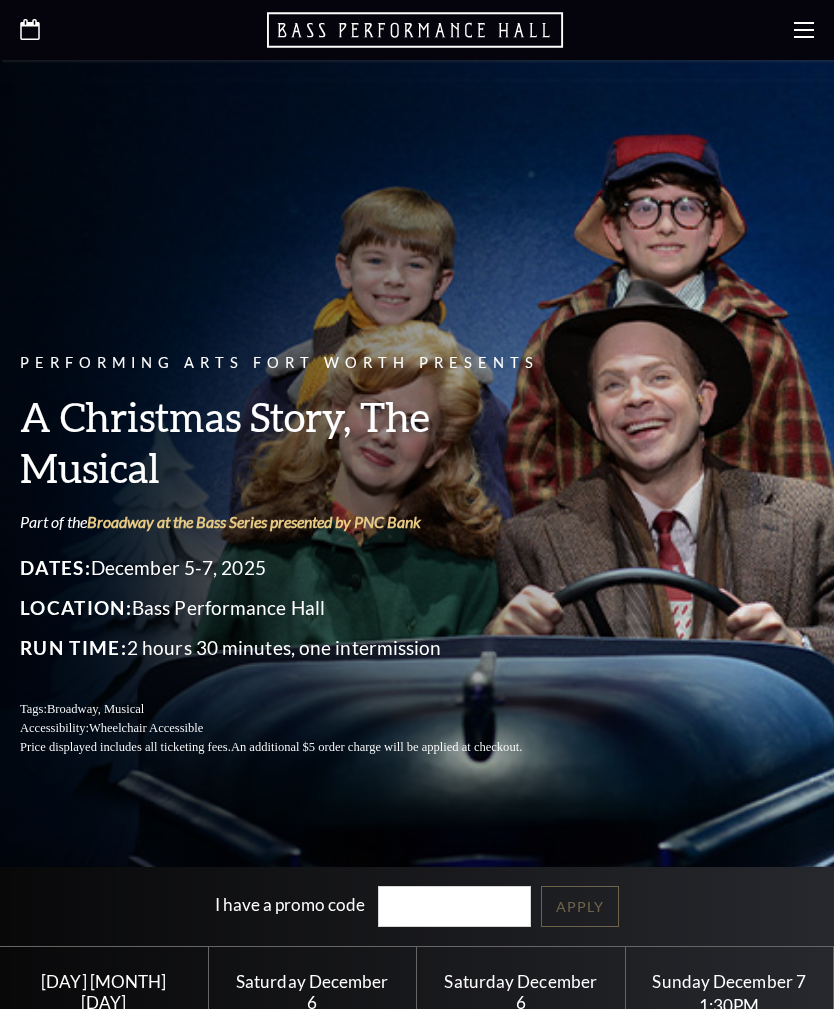 scroll, scrollTop: 0, scrollLeft: 0, axis: both 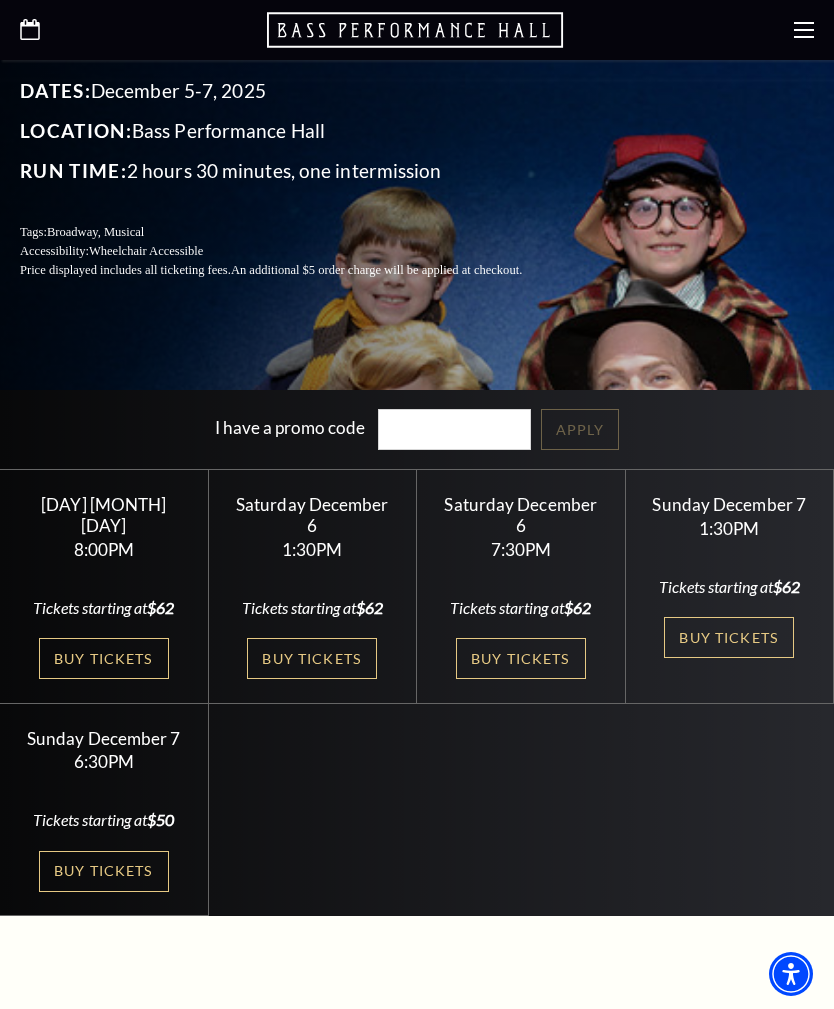 click on "Buy Tickets" at bounding box center (729, 637) 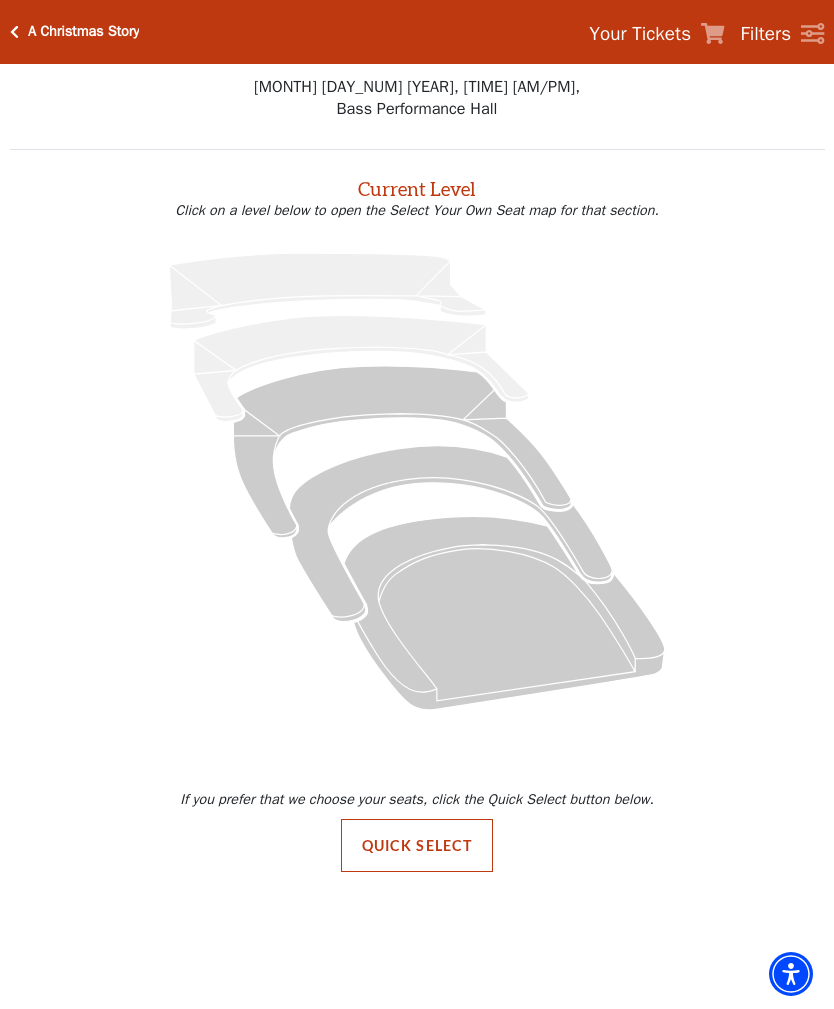 scroll, scrollTop: 0, scrollLeft: 0, axis: both 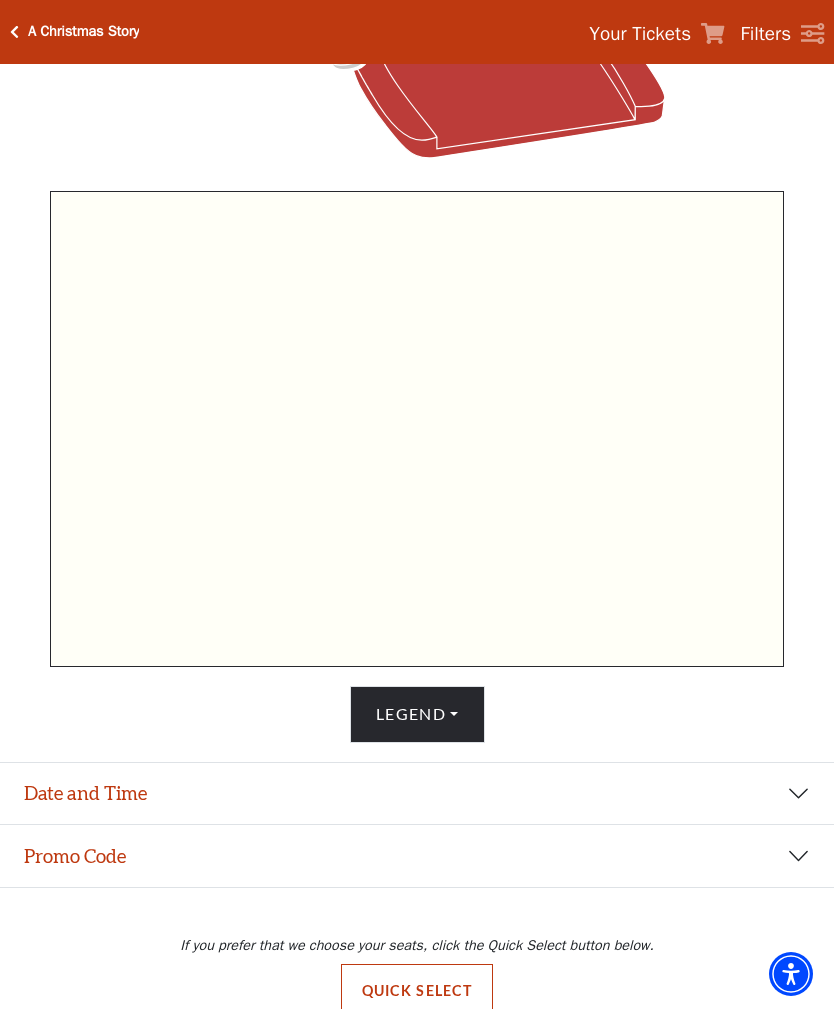 click on "Legend" at bounding box center [417, 714] 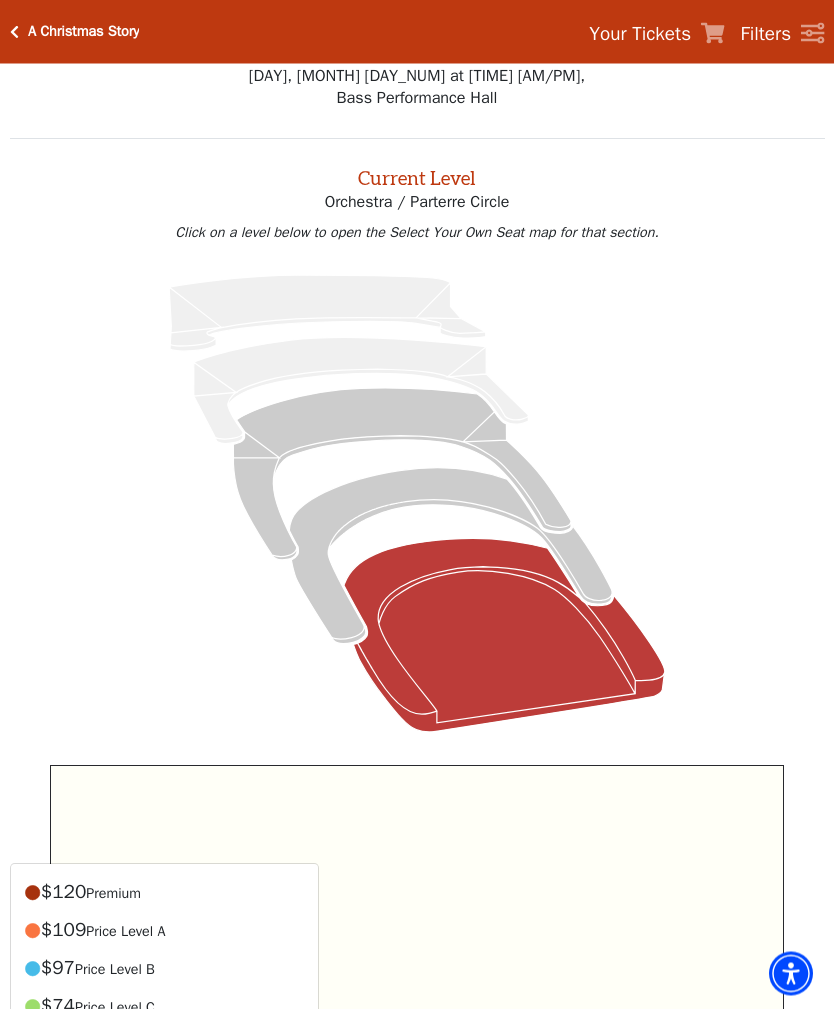 scroll, scrollTop: 11, scrollLeft: 0, axis: vertical 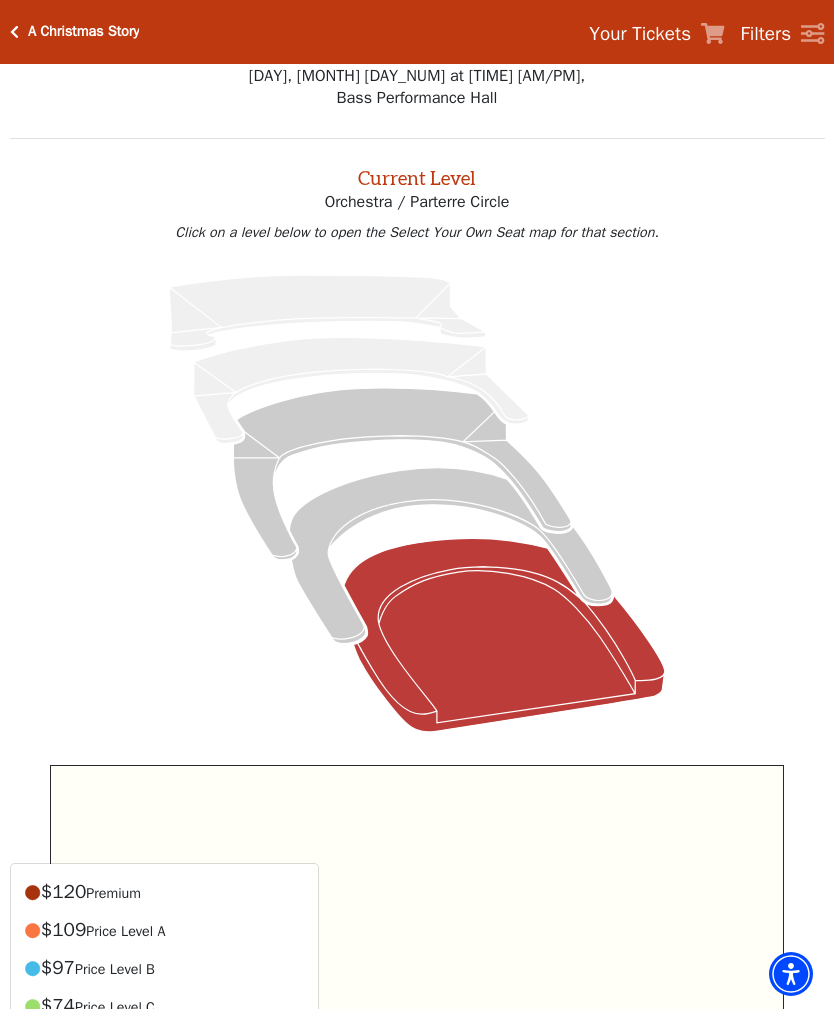 click 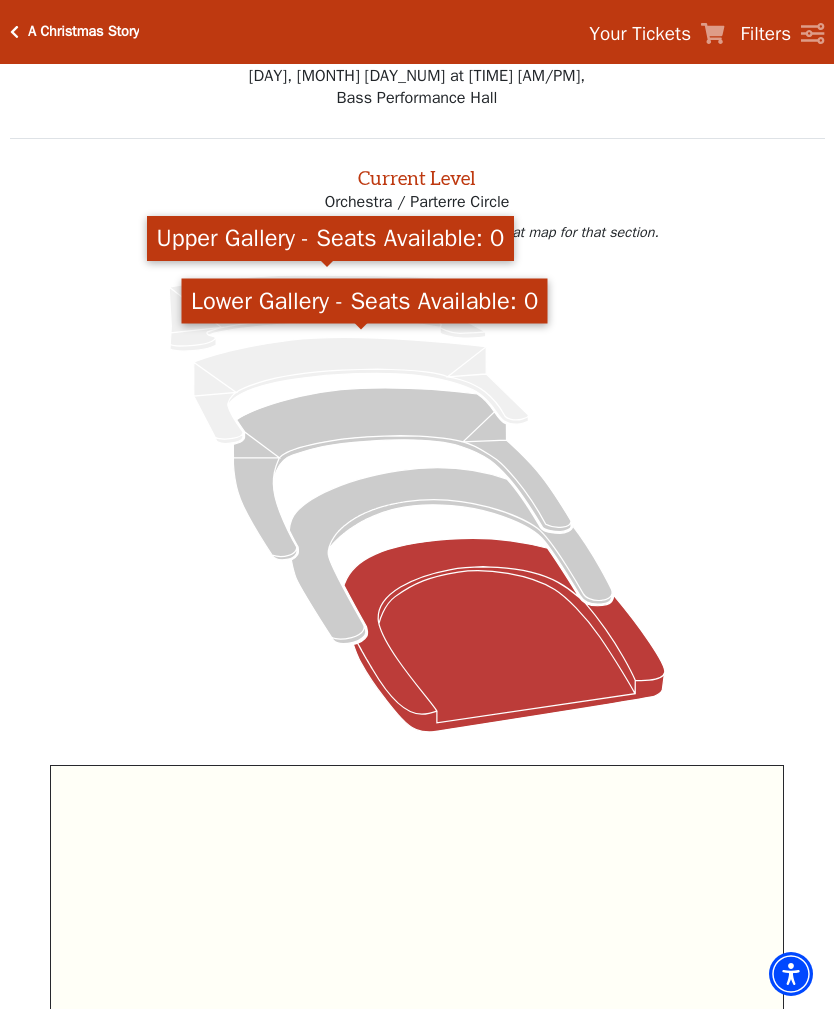 click 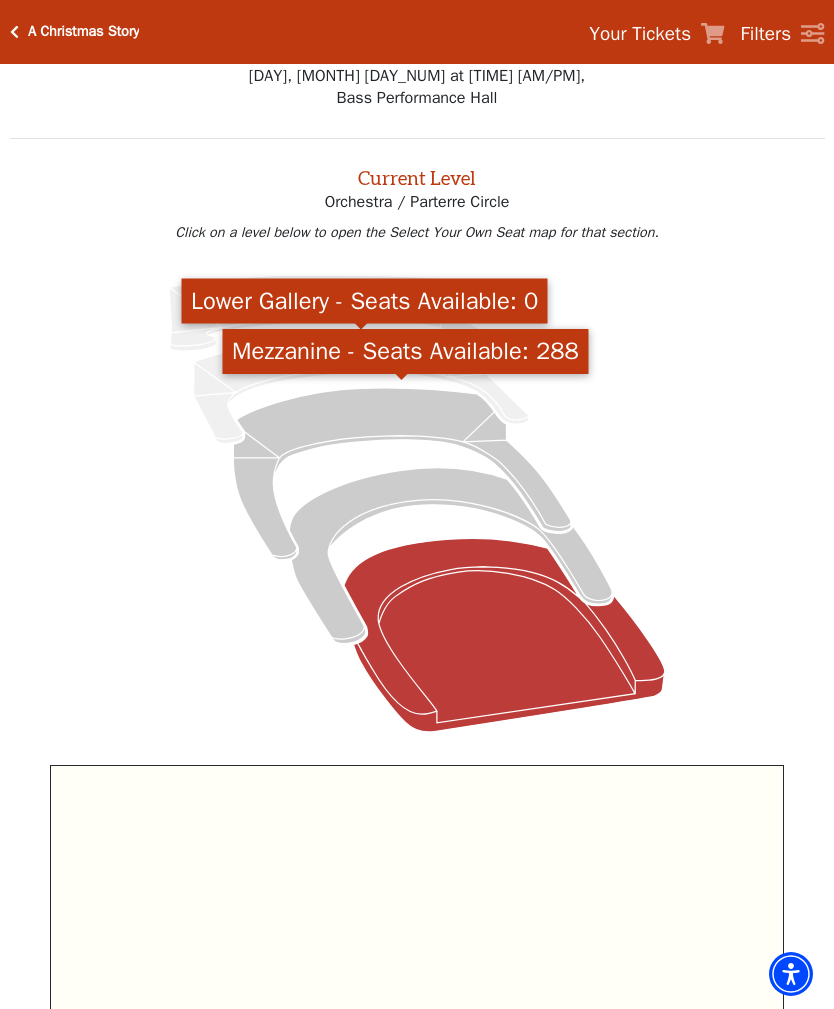 click 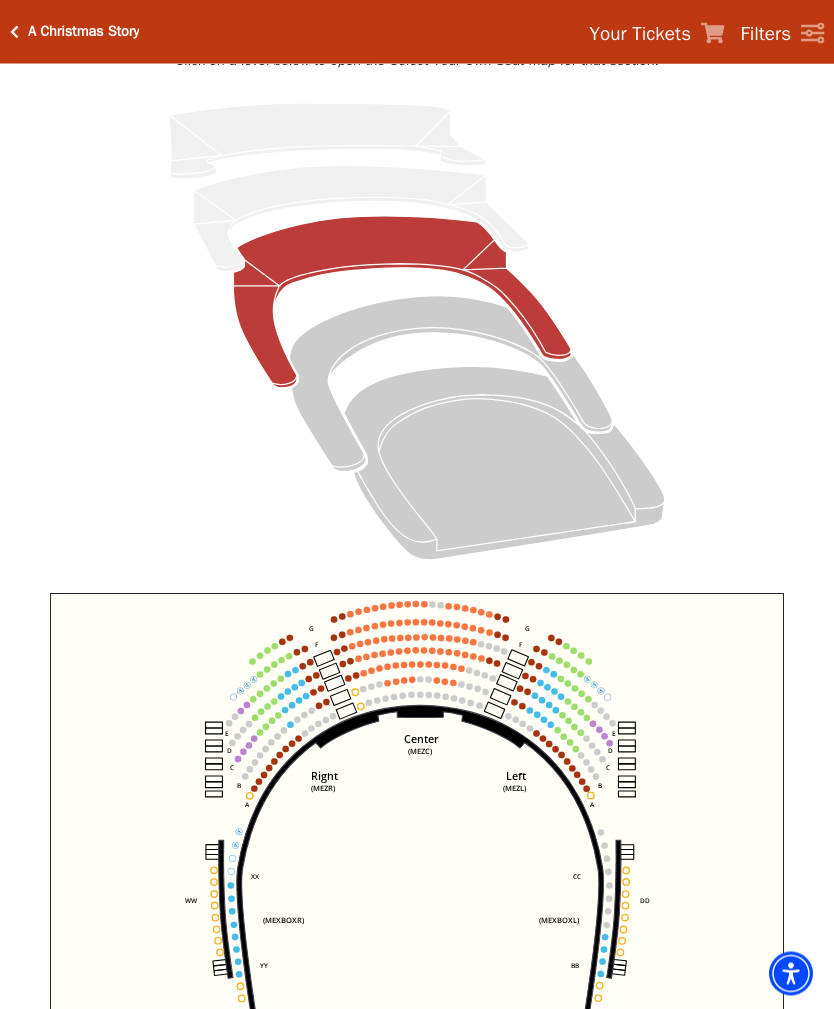 scroll, scrollTop: 183, scrollLeft: 0, axis: vertical 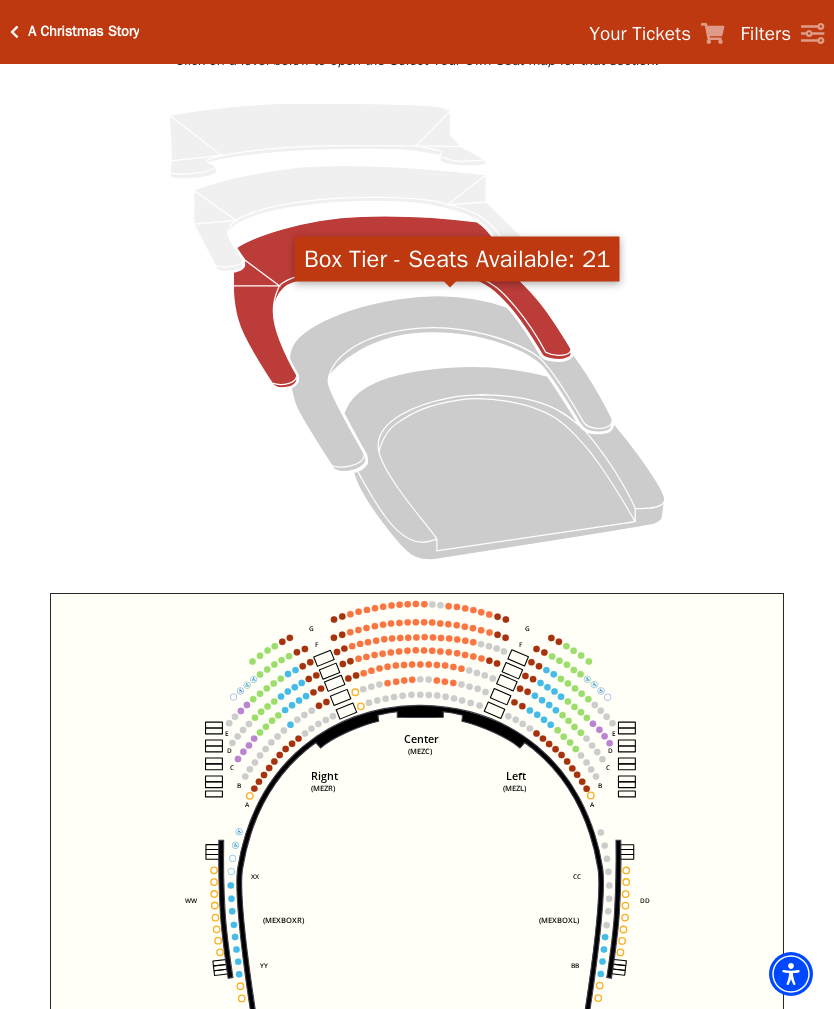 click 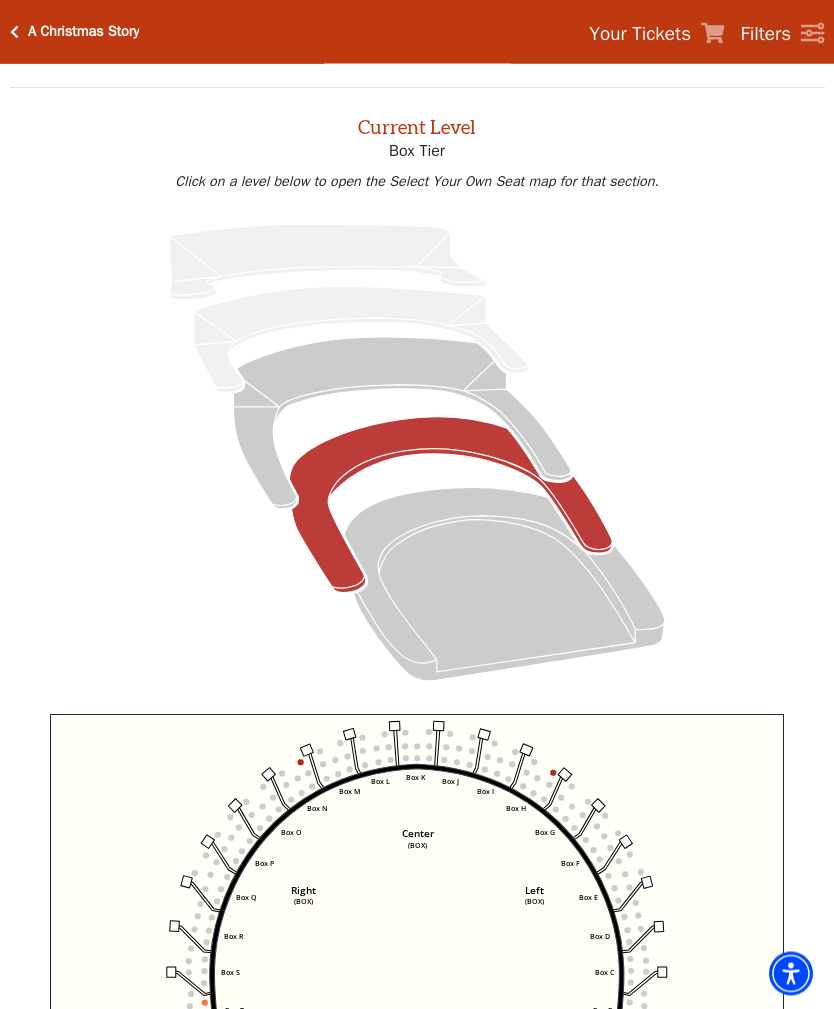 scroll, scrollTop: 76, scrollLeft: 0, axis: vertical 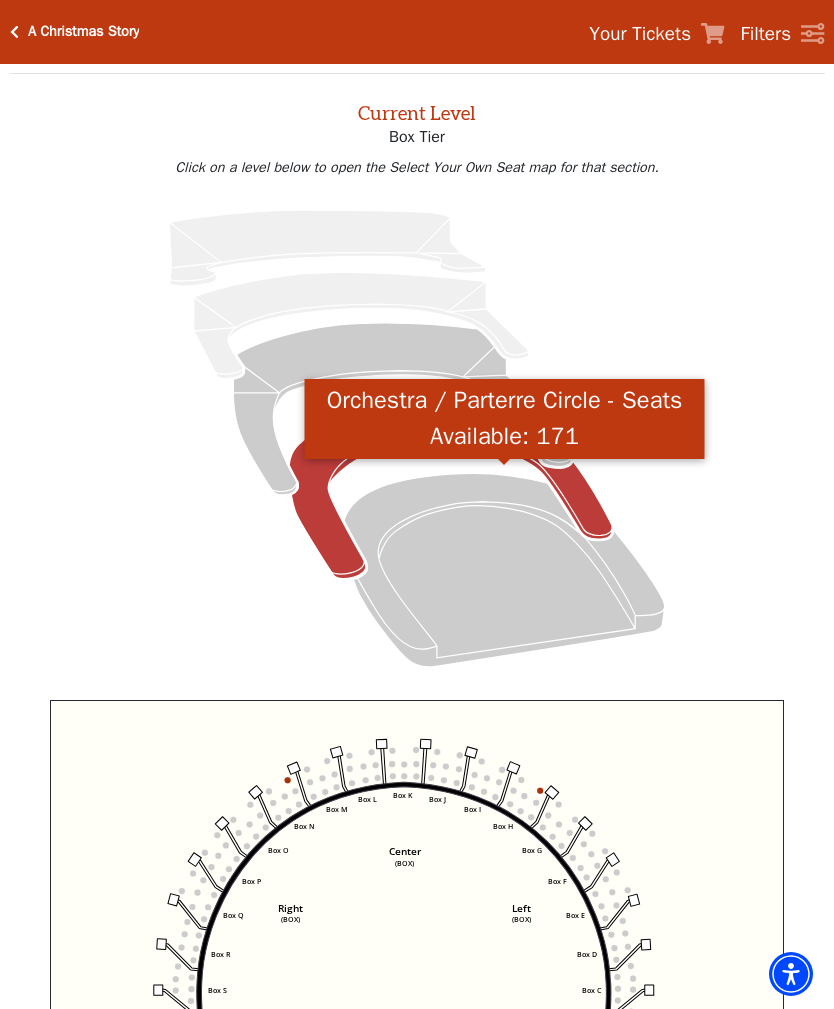 click 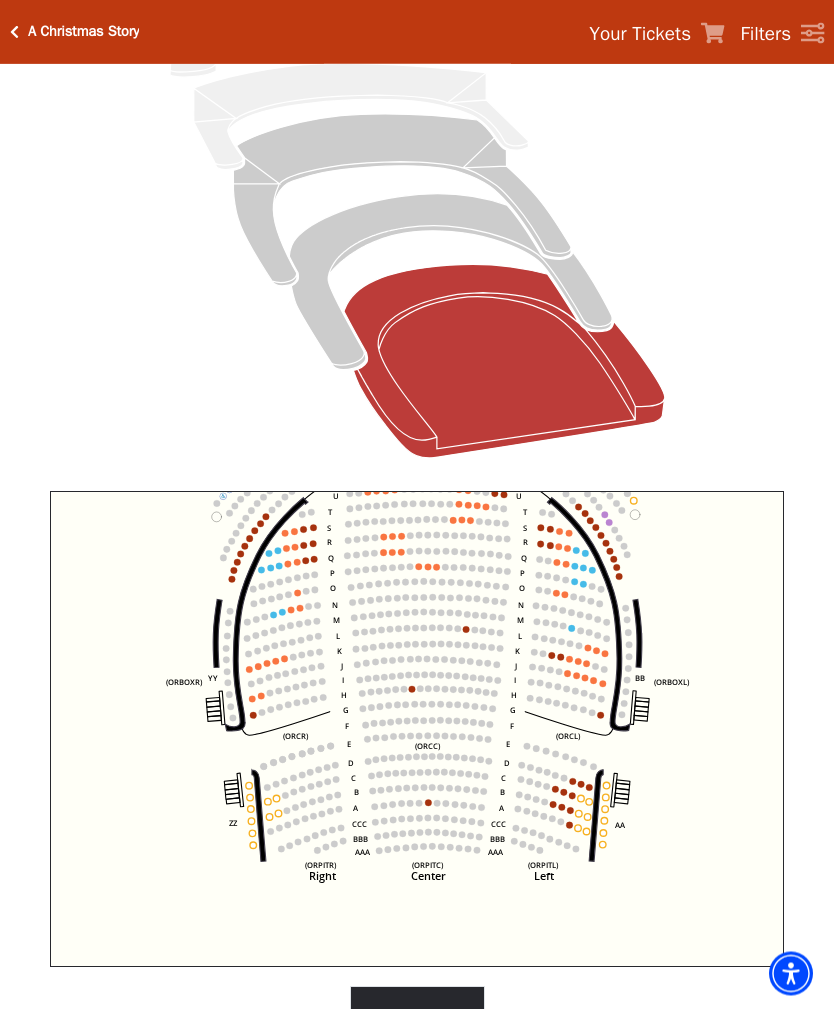 scroll, scrollTop: 285, scrollLeft: 0, axis: vertical 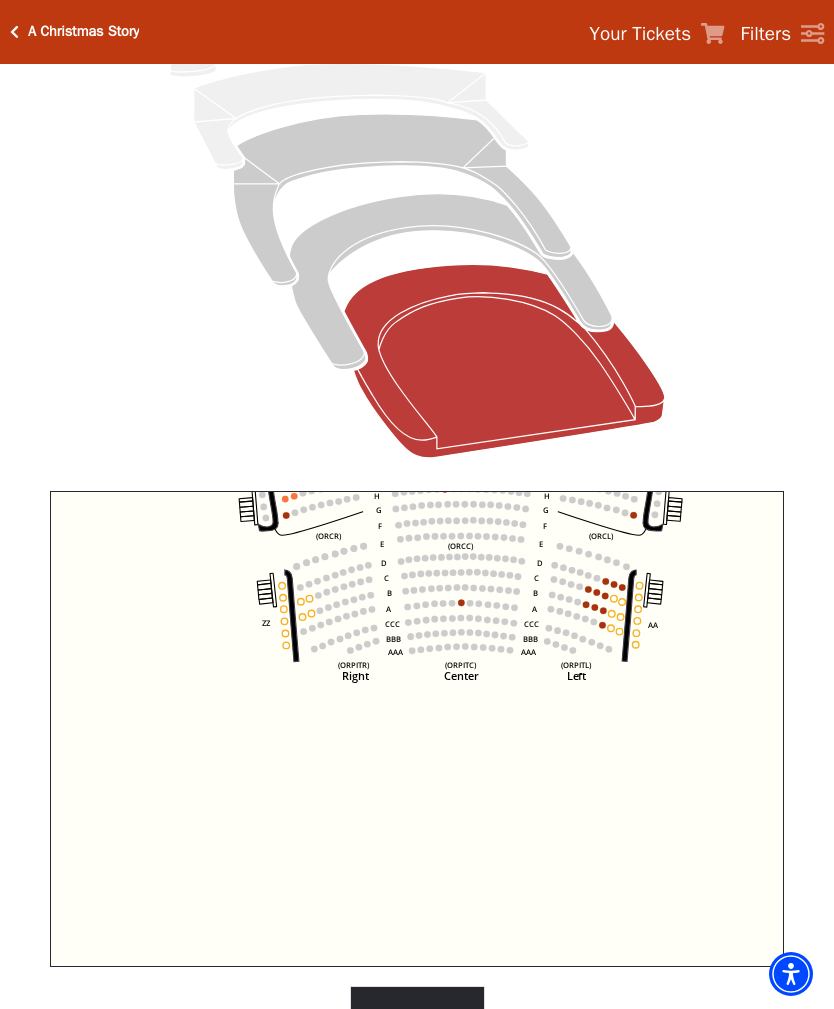 click on "Legend" at bounding box center [417, 1014] 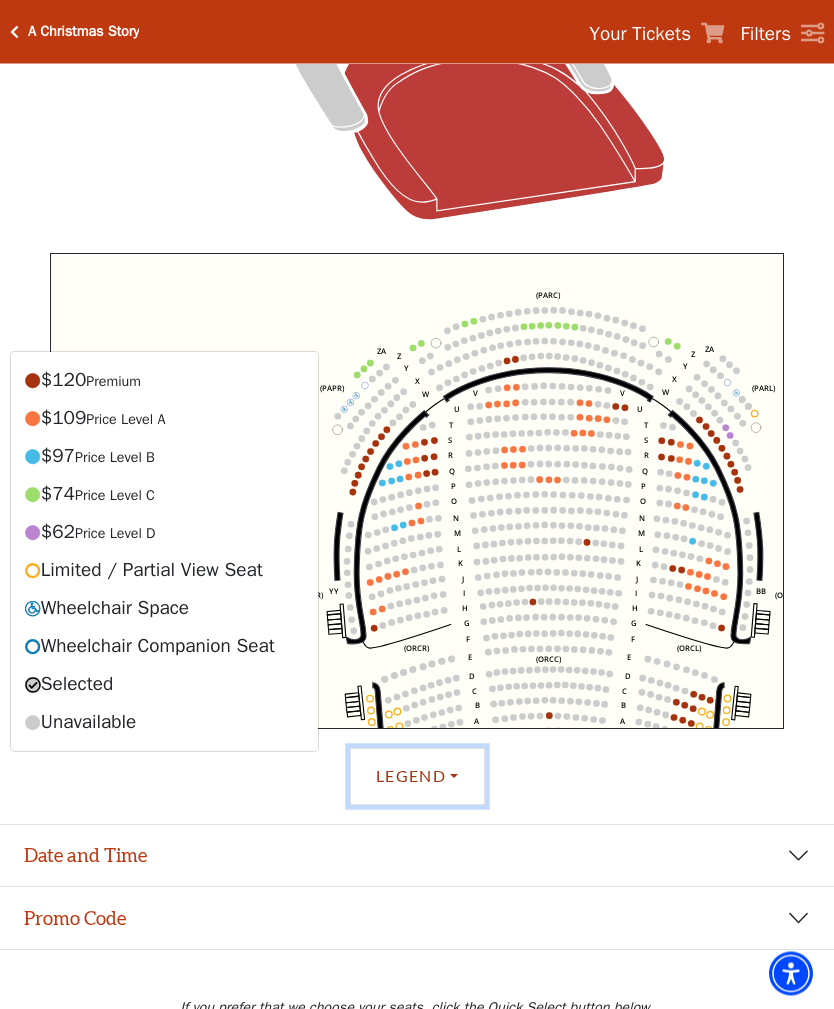 scroll, scrollTop: 585, scrollLeft: 0, axis: vertical 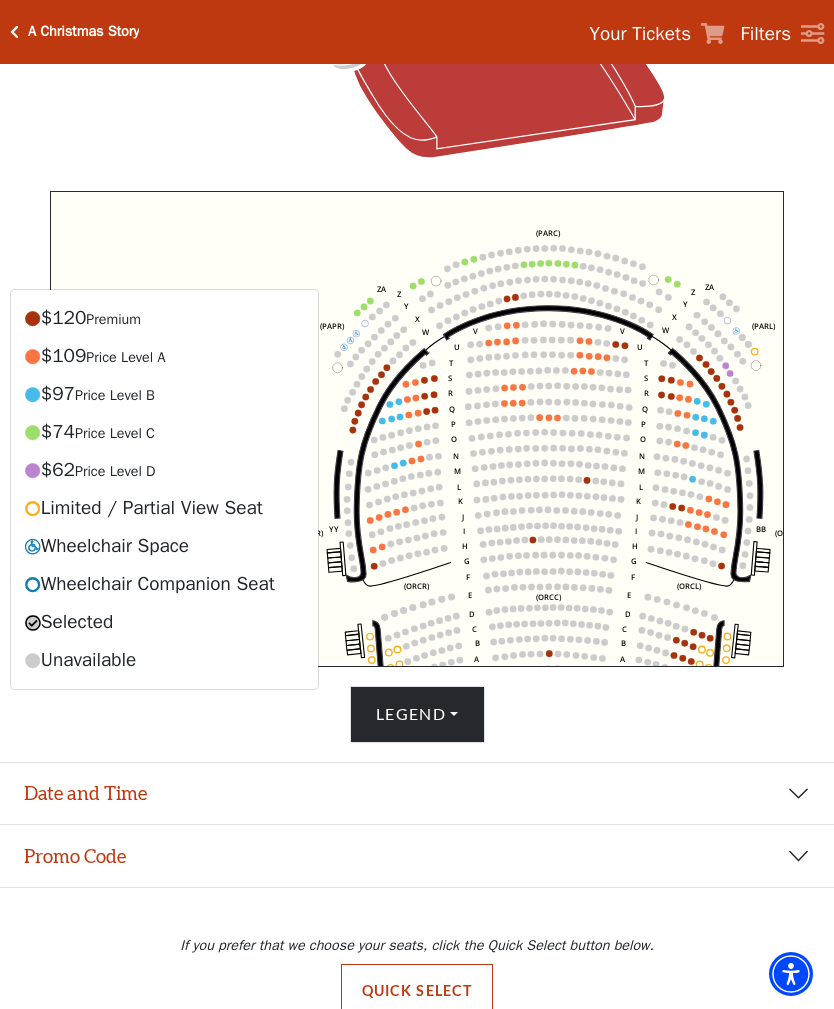 click on "Date and Time" at bounding box center (417, 794) 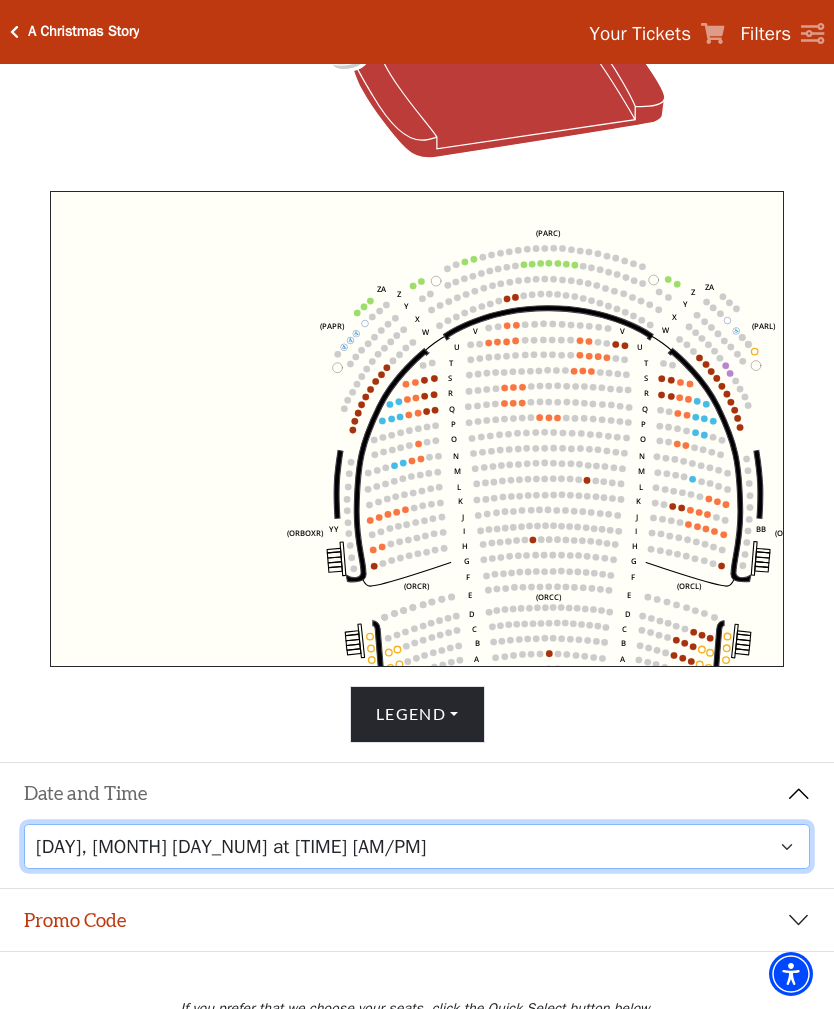 click on "Friday, December 5 at 8:00 PM Saturday, December 6 at 1:30 PM Saturday, December 6 at 7:30 PM Sunday, December 7 at 1:30 PM Sunday, December 7 at 6:30 PM" at bounding box center (417, 846) 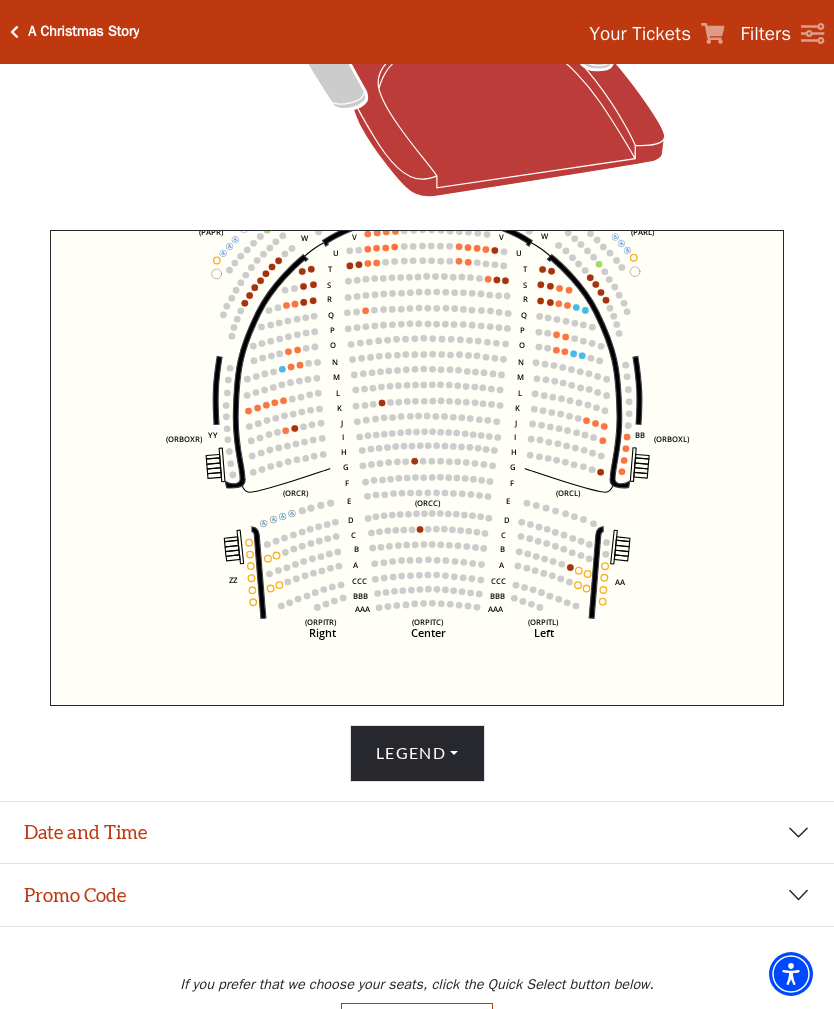scroll, scrollTop: 585, scrollLeft: 0, axis: vertical 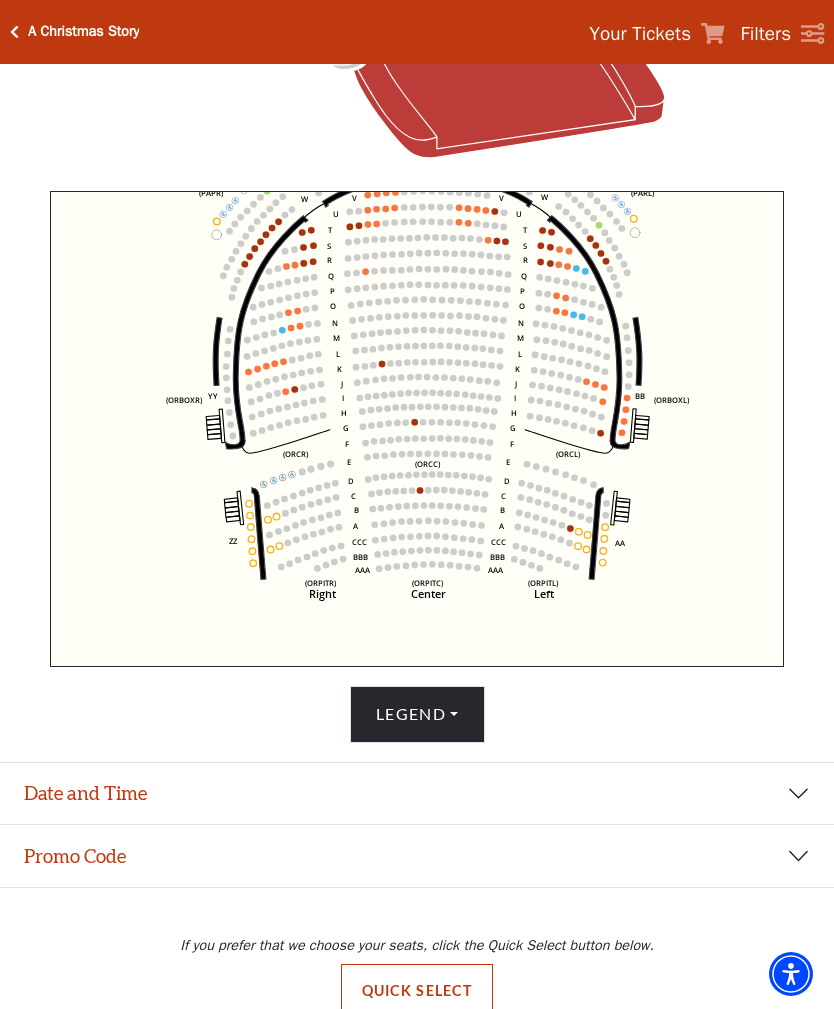 click on "Legend" at bounding box center (417, 714) 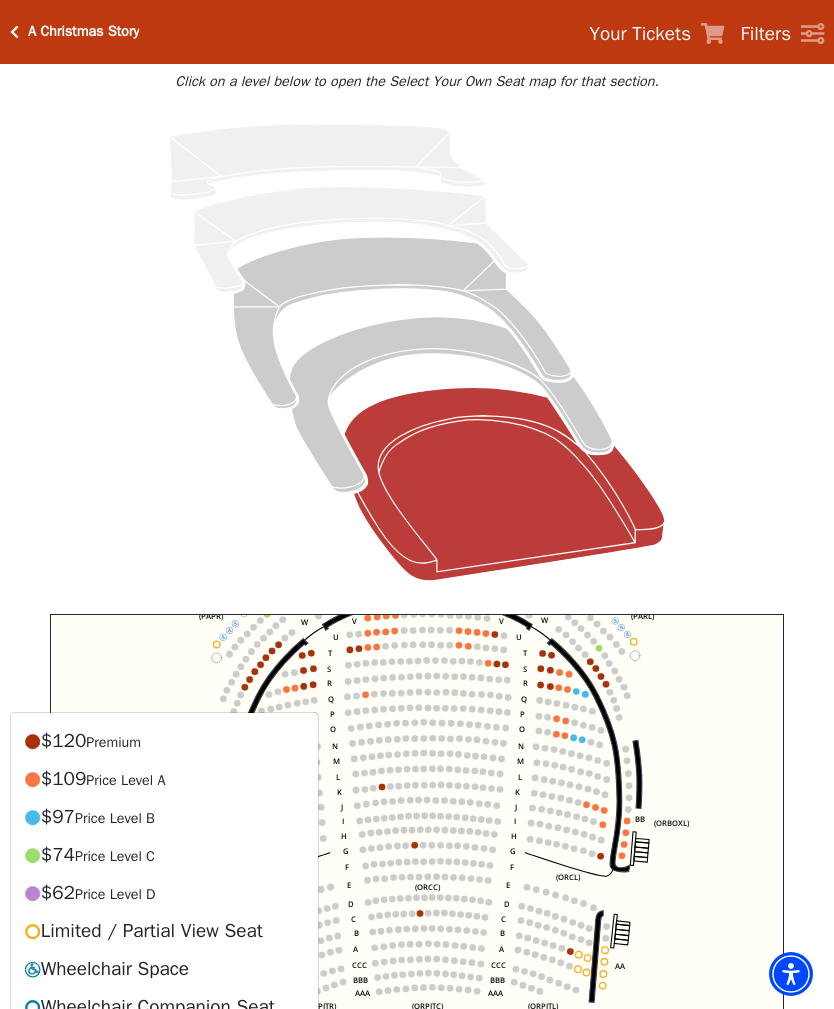 scroll, scrollTop: 168, scrollLeft: 0, axis: vertical 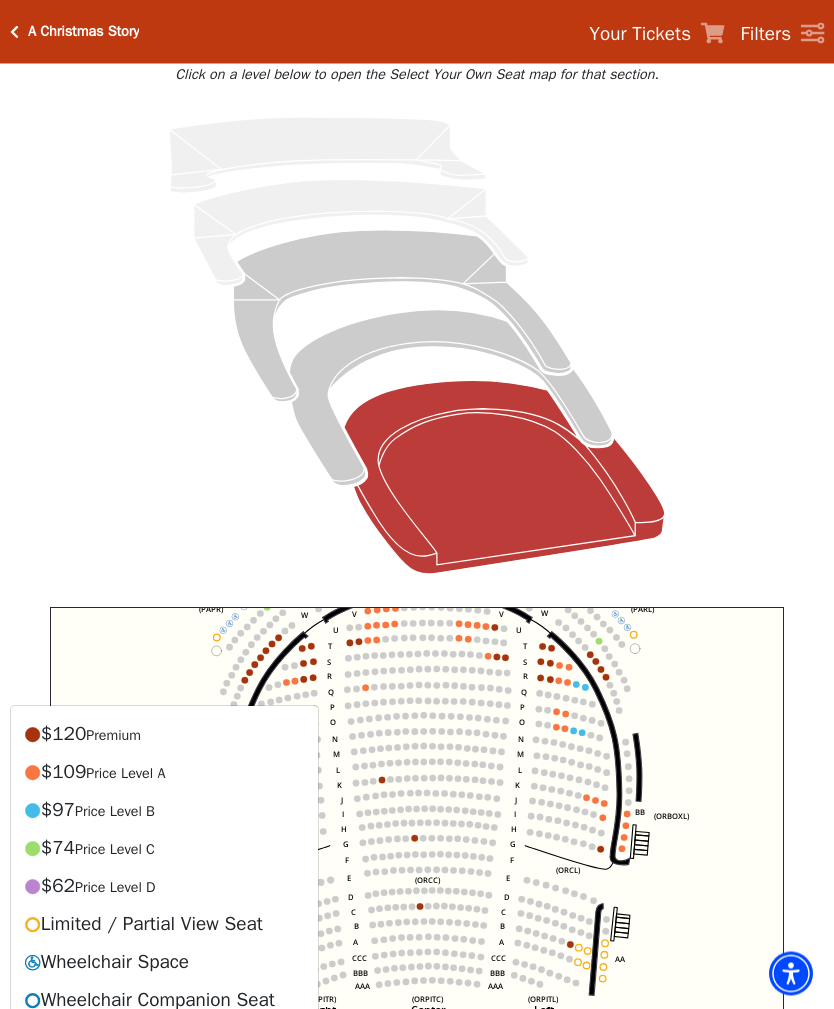click on "Left   (ORPITL)   Right   (ORPITR)   Center   (ORPITC)   ZZ   AA   YY   BB   ZA   ZA   (ORCL)   (ORCR)   (ORCC)   (ORBOXL)   (ORBOXR)   (PARL)   (PAPR)   (PARC)   Z   Y   X   W   Z   Y   X   W   V   U   T   S   R   Q   P   O   N   M   L   K   J   I   H   G   F   E   D   C   B   A   CCC   BBB   AAA   V   U   T   S   R   Q   P   O   N   M   L   K   J   I   H   G   F   E   D   C   B   A   CCC   BBB   AAA" 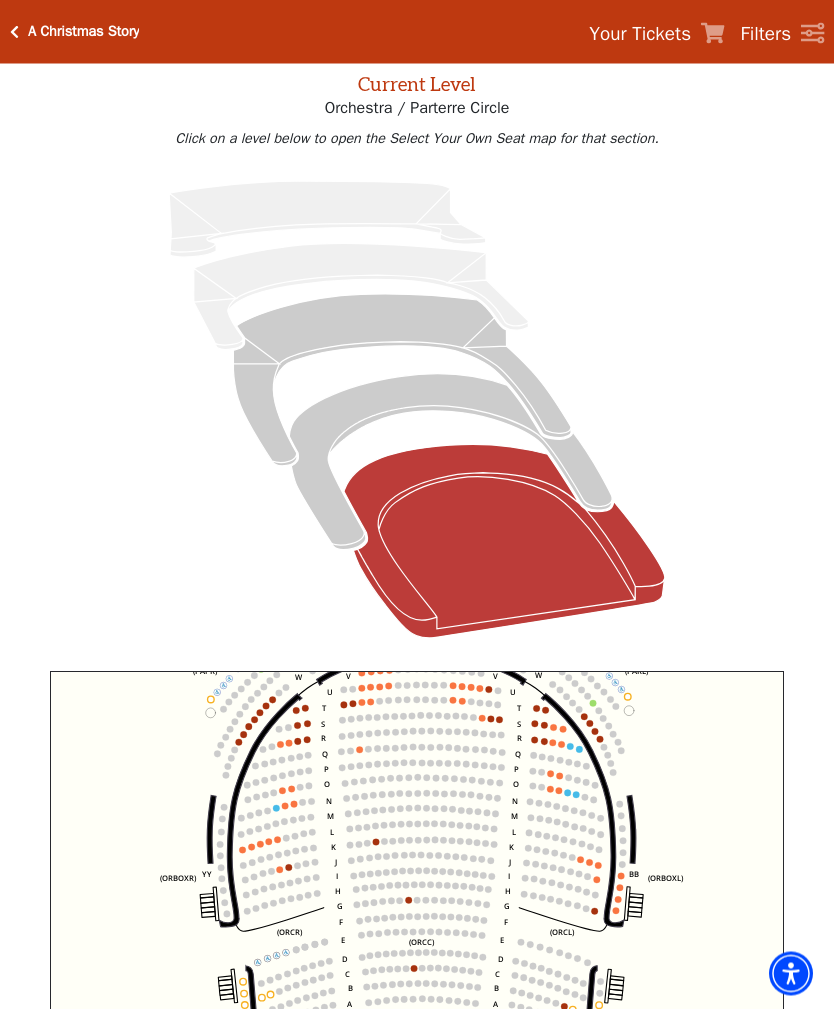 scroll, scrollTop: 105, scrollLeft: 0, axis: vertical 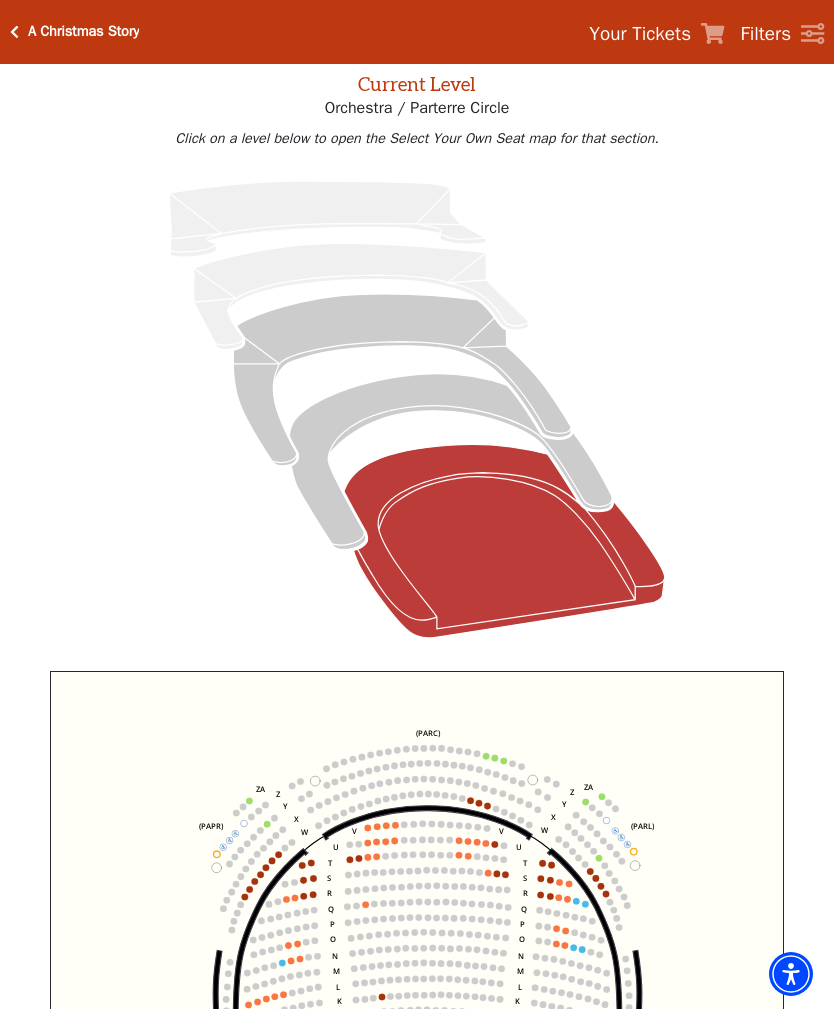 click 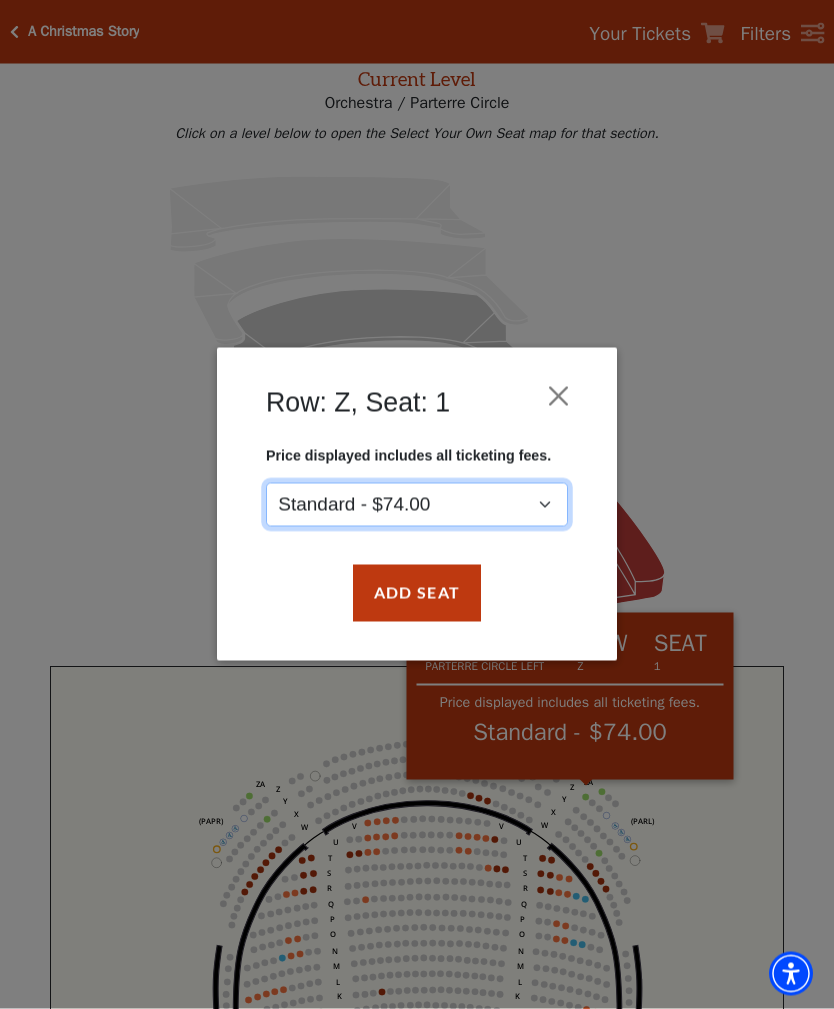 click on "Standard - $74.00" at bounding box center (417, 505) 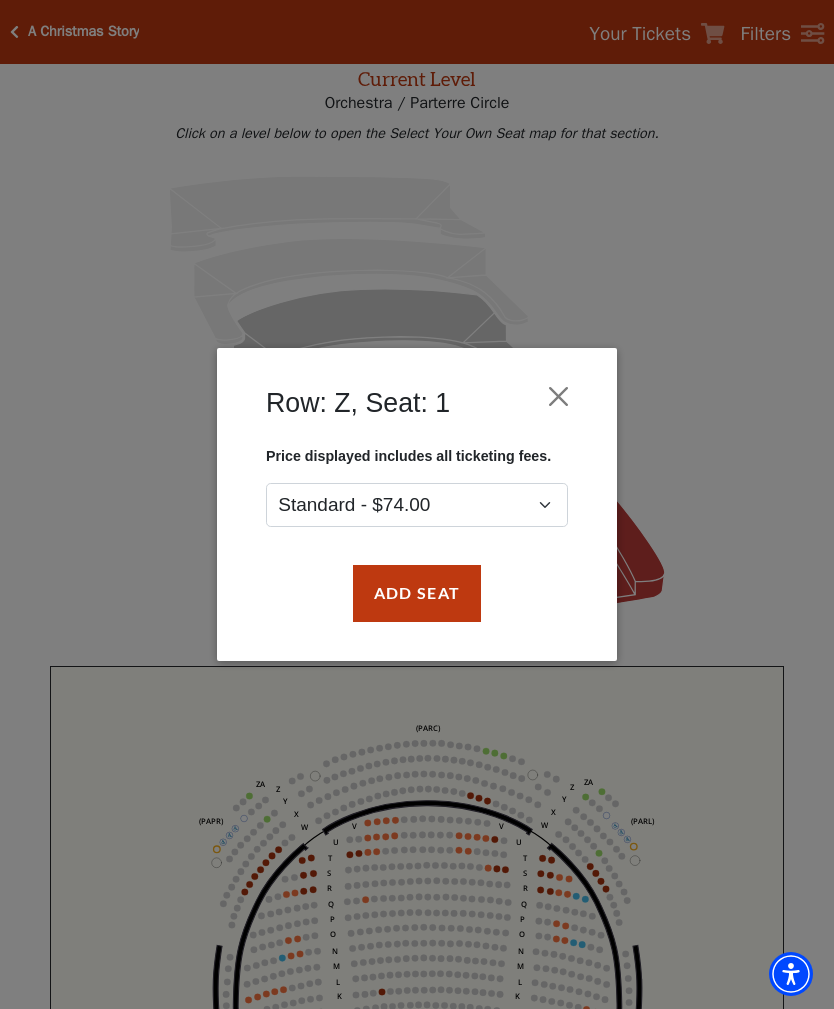 click at bounding box center (559, 397) 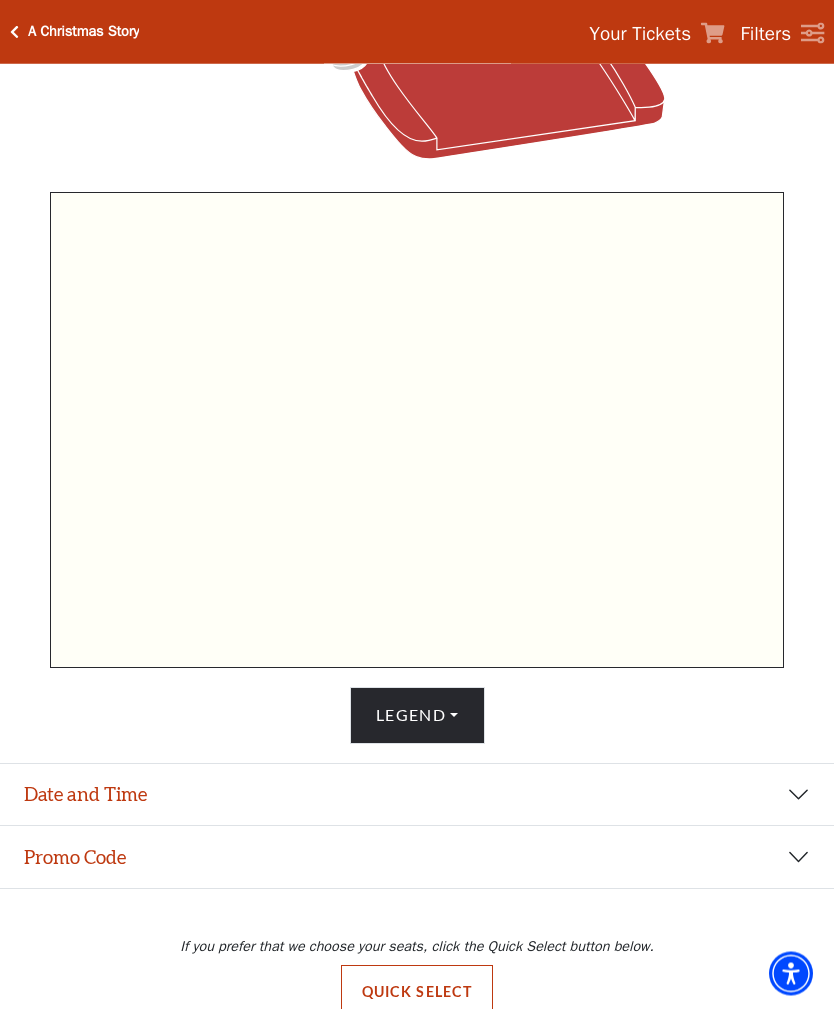 scroll, scrollTop: 582, scrollLeft: 0, axis: vertical 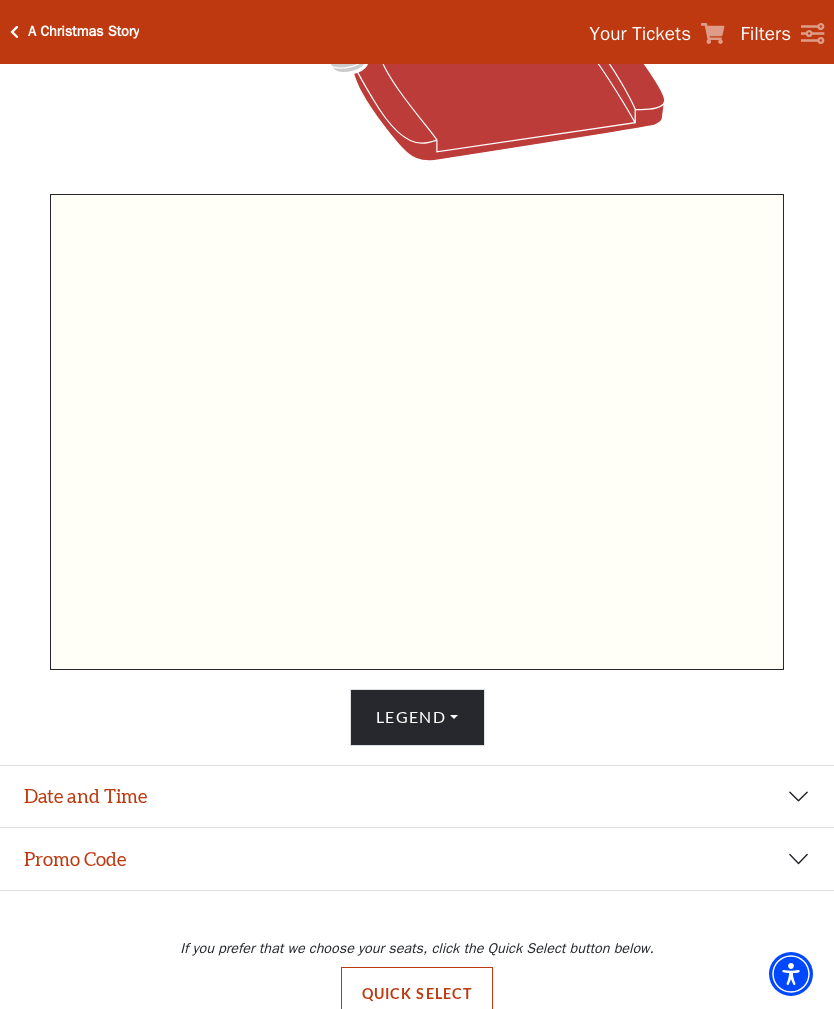 click on "Legend" at bounding box center (417, 717) 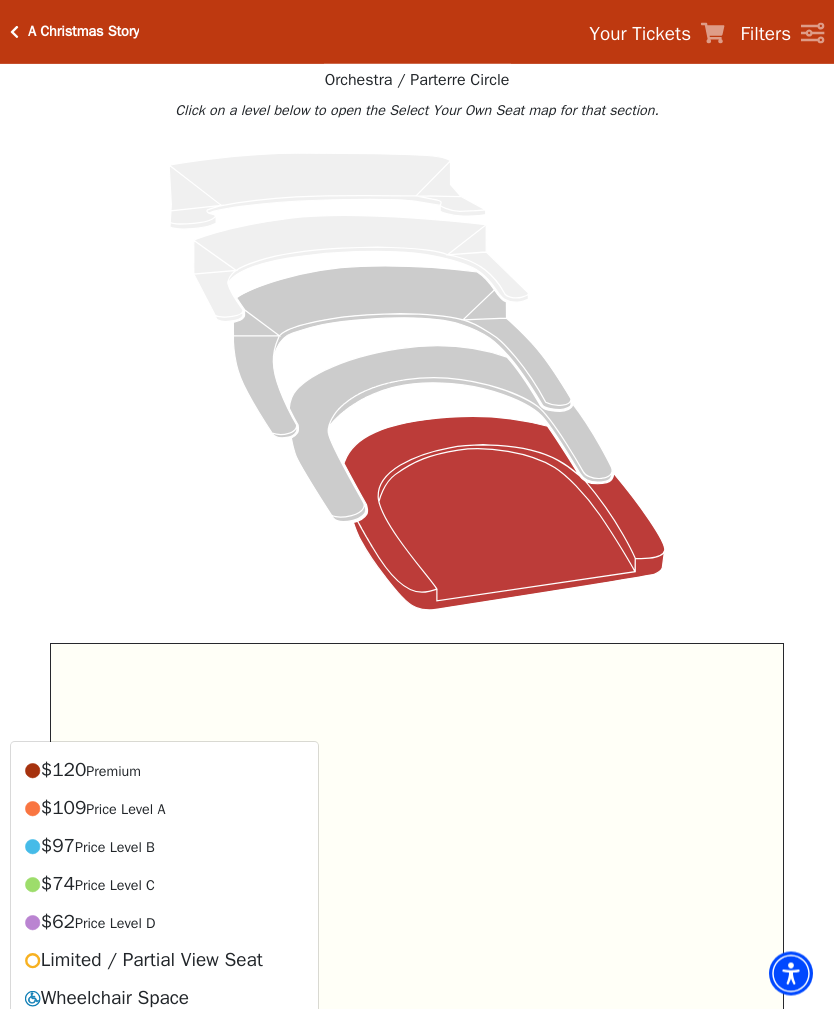 scroll, scrollTop: 104, scrollLeft: 0, axis: vertical 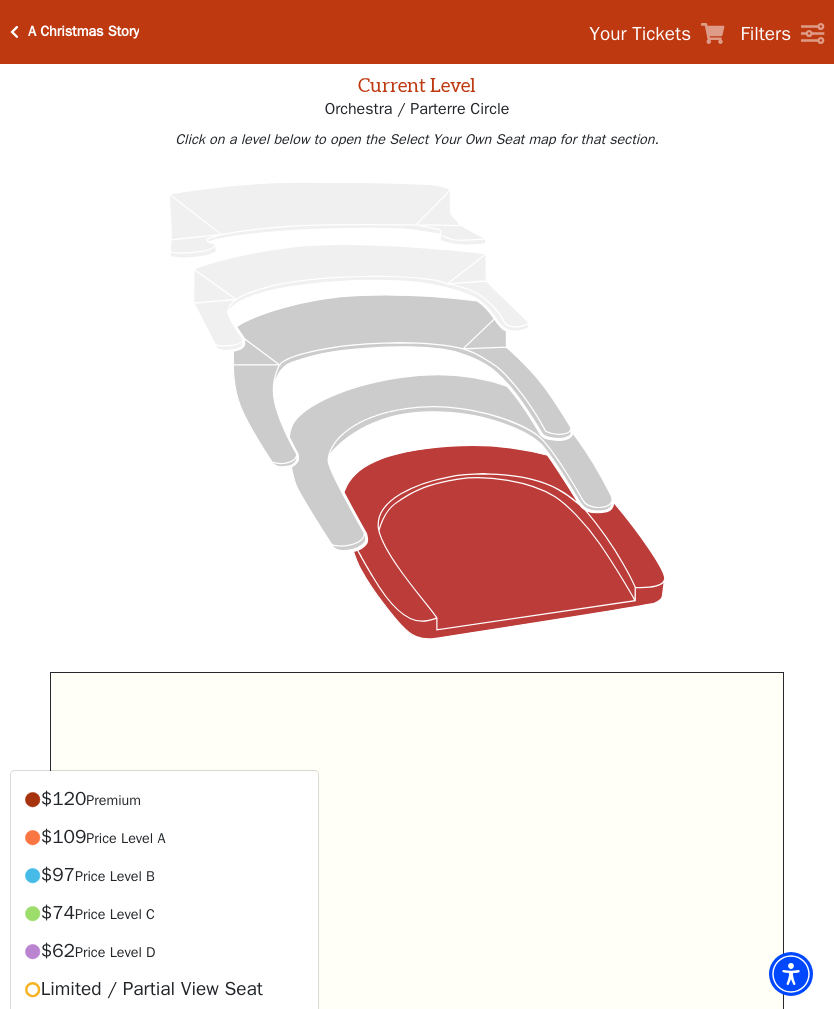click 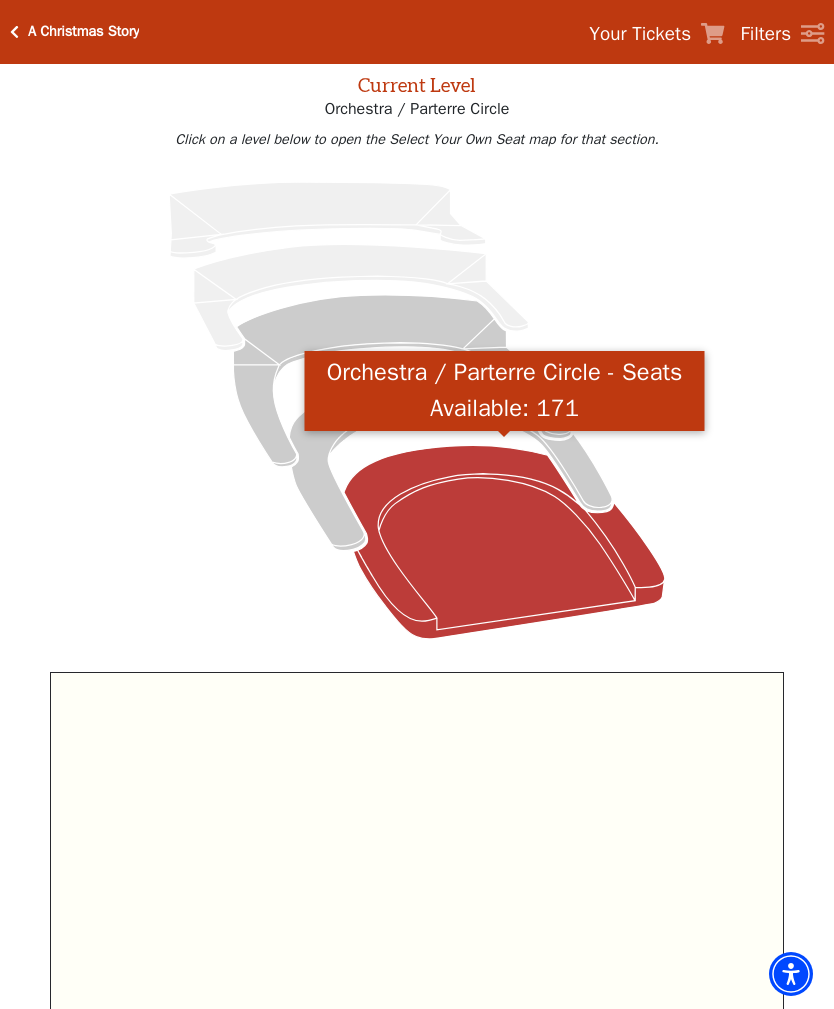 click 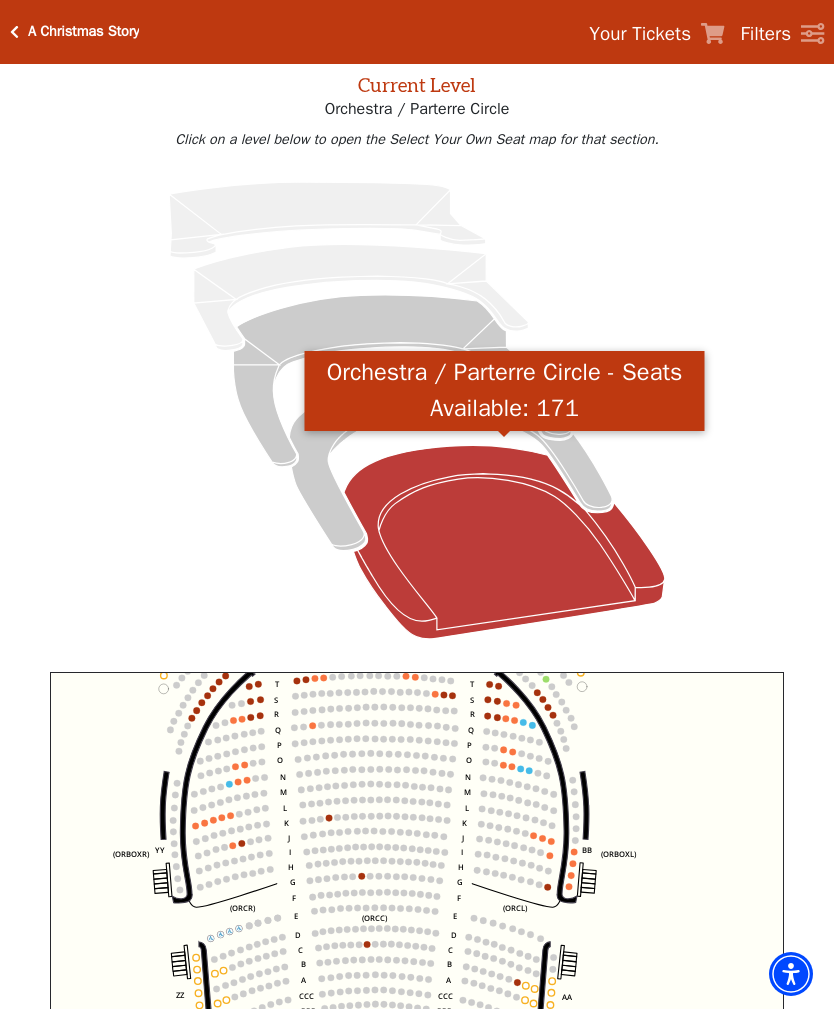 click 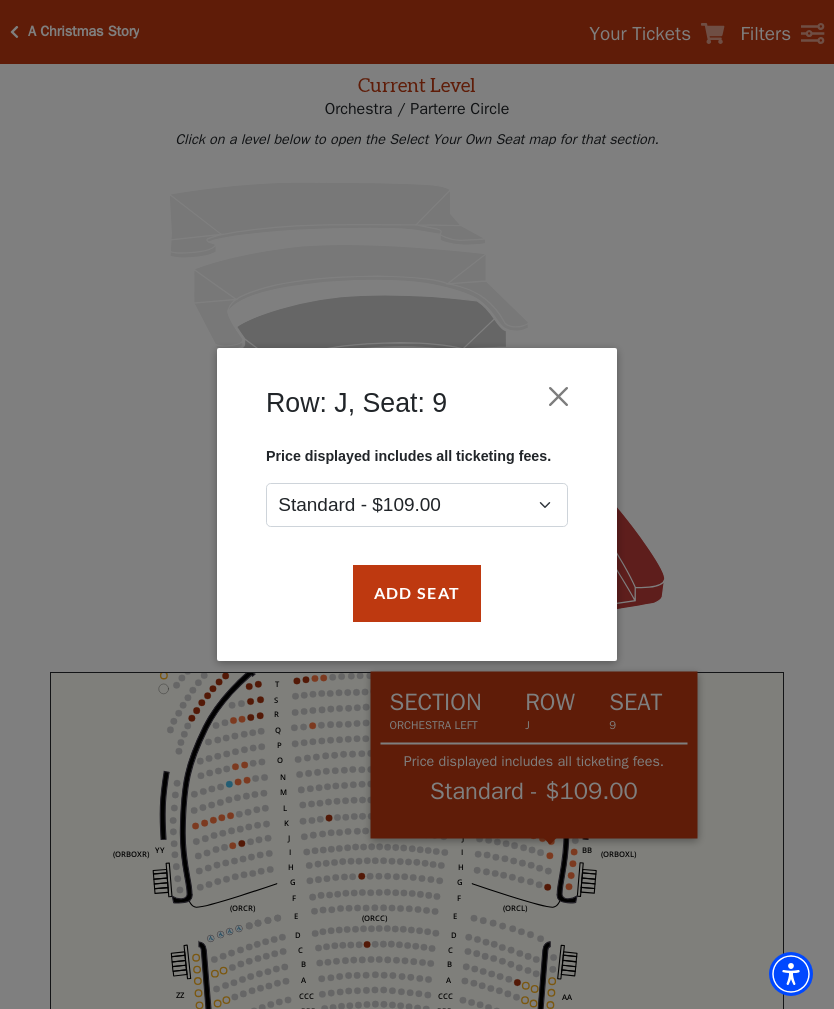 click at bounding box center [559, 397] 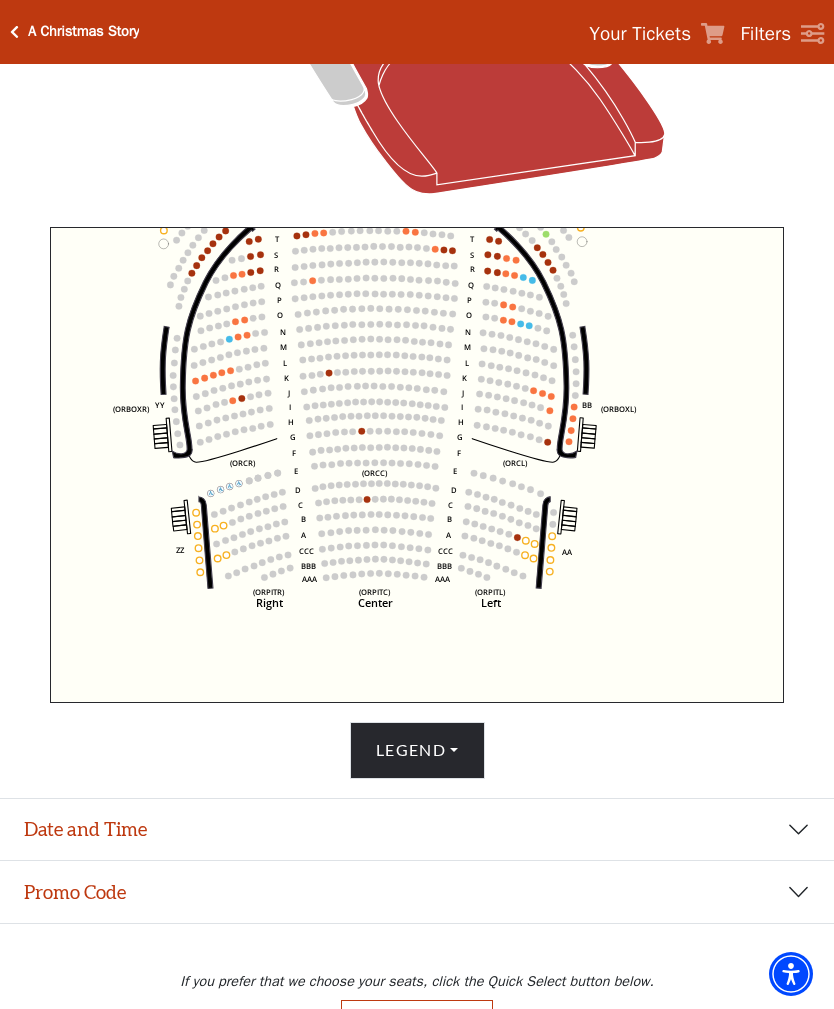scroll, scrollTop: 566, scrollLeft: 0, axis: vertical 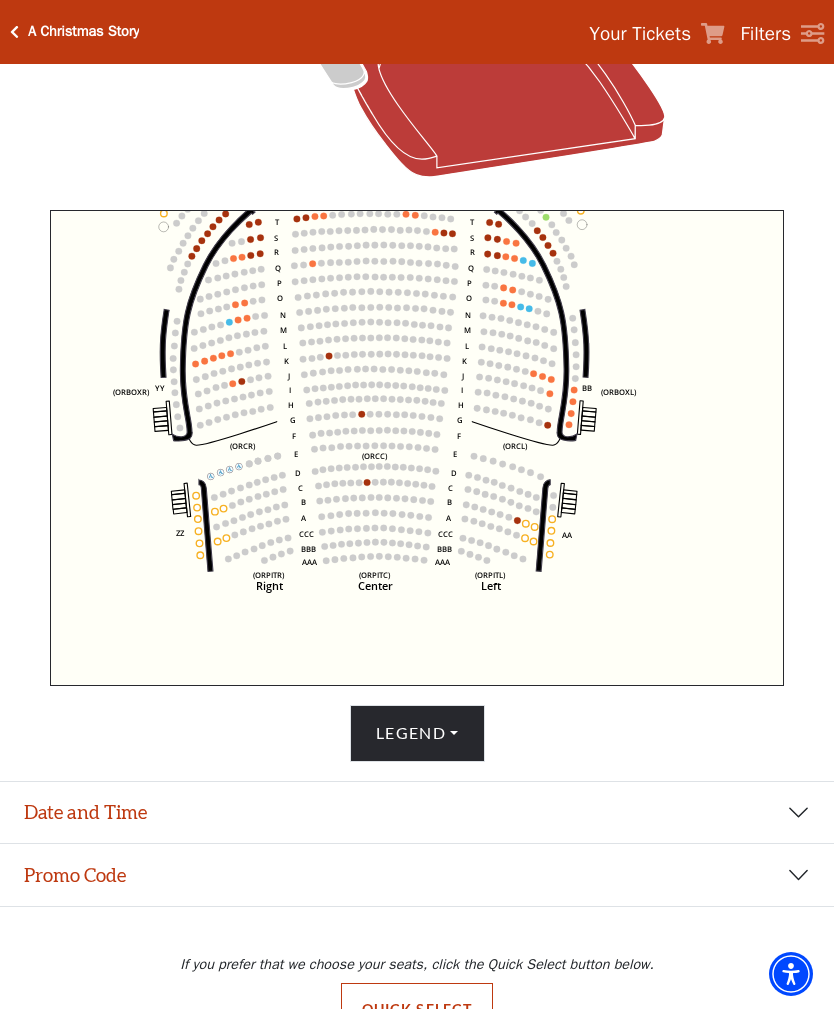 click on "Legend" at bounding box center [417, 733] 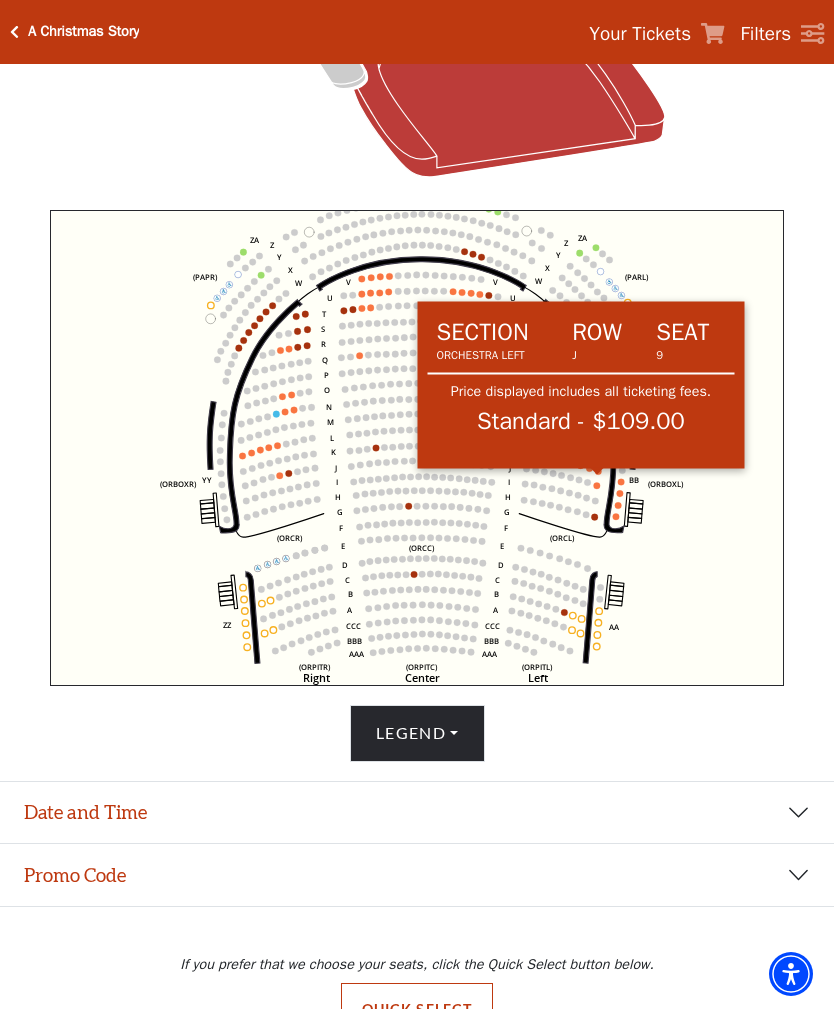 click 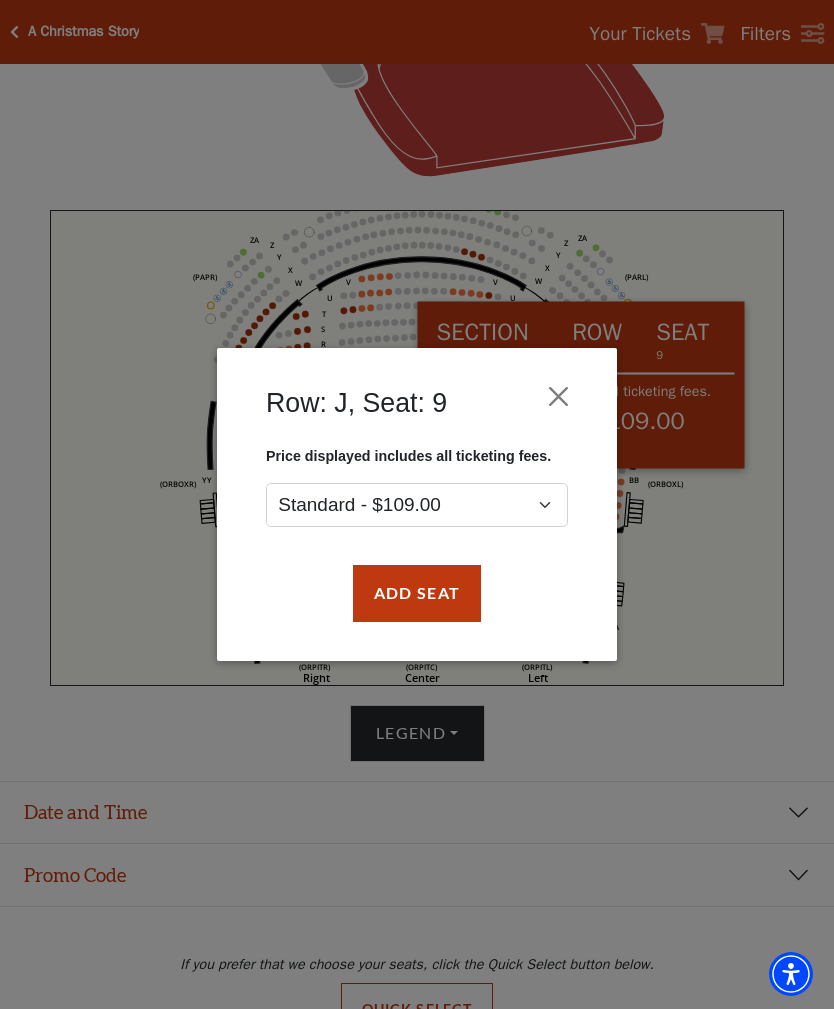 click on "Add Seat" at bounding box center [417, 593] 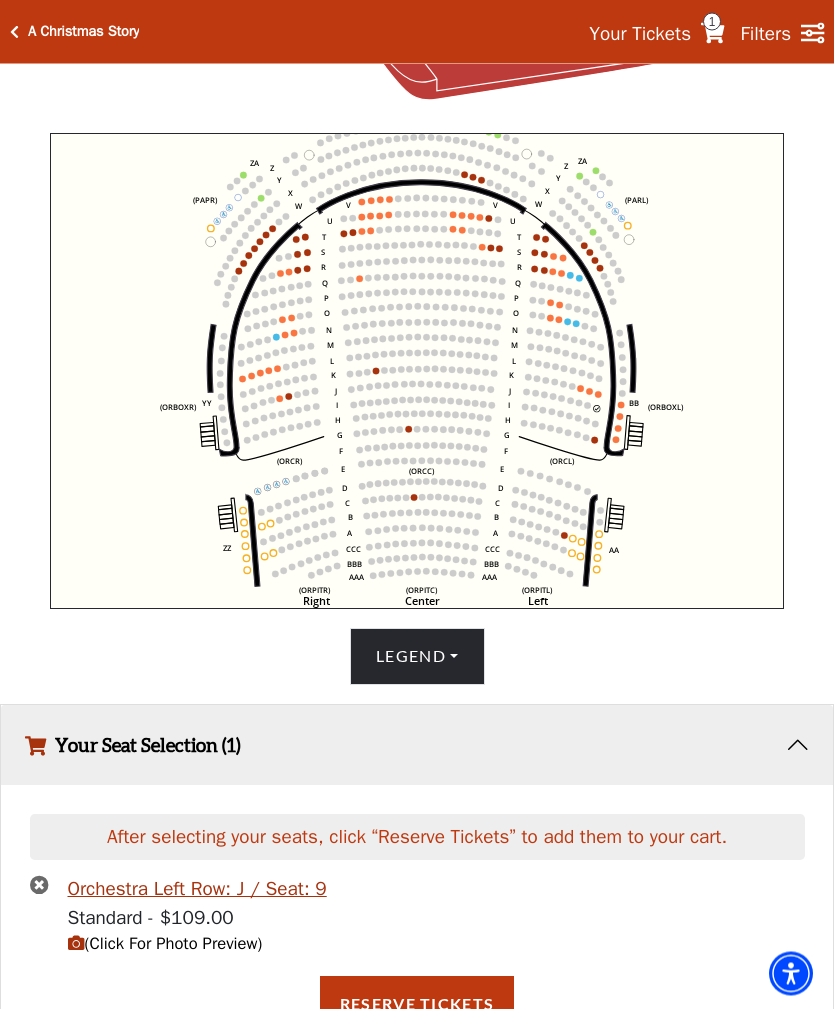 scroll, scrollTop: 686, scrollLeft: 0, axis: vertical 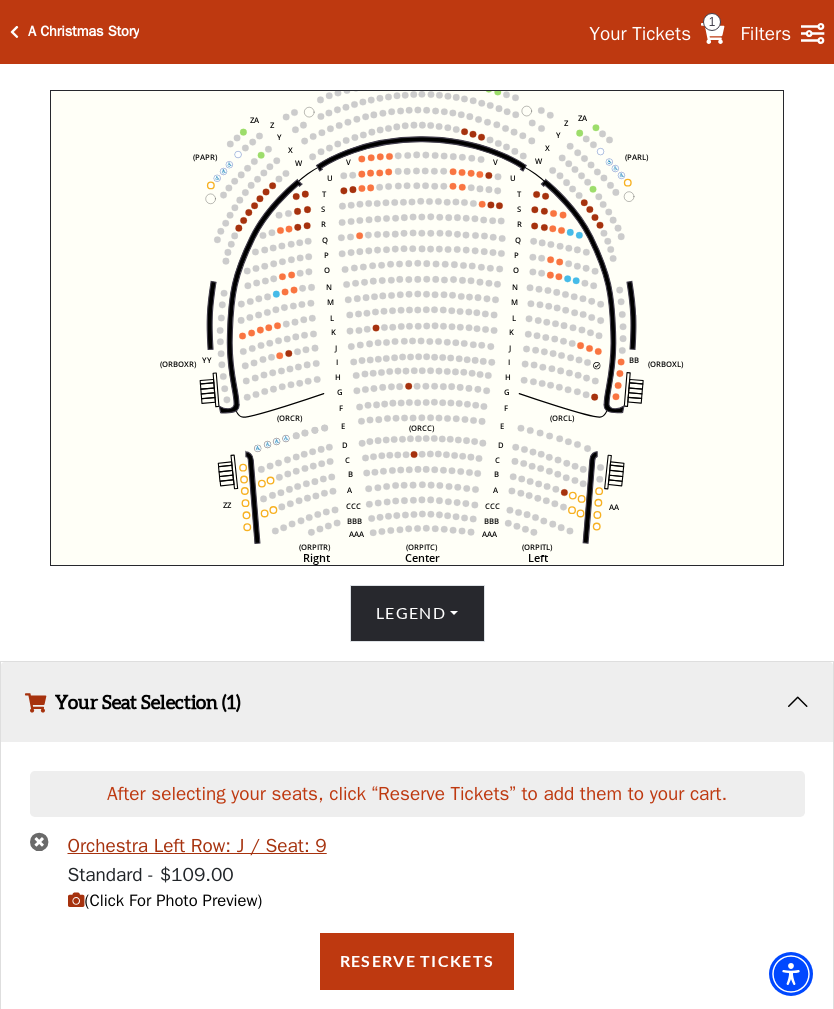 click on "(Click For Photo Preview)" at bounding box center [165, 900] 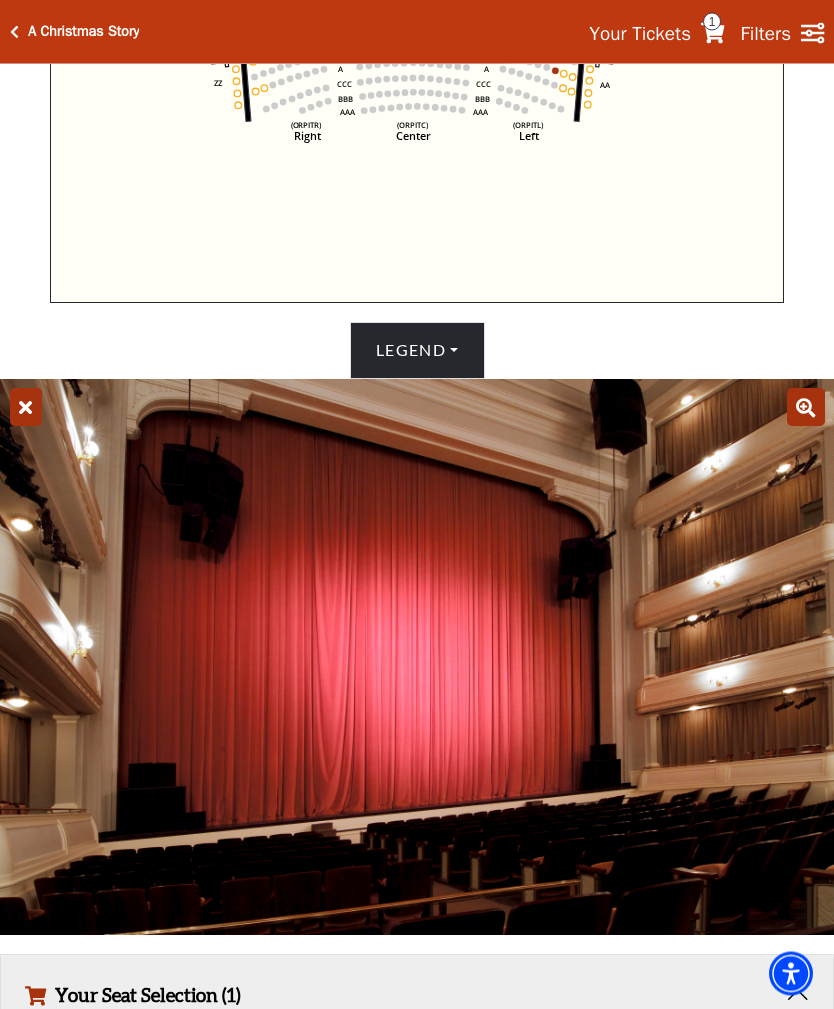 scroll, scrollTop: 949, scrollLeft: 0, axis: vertical 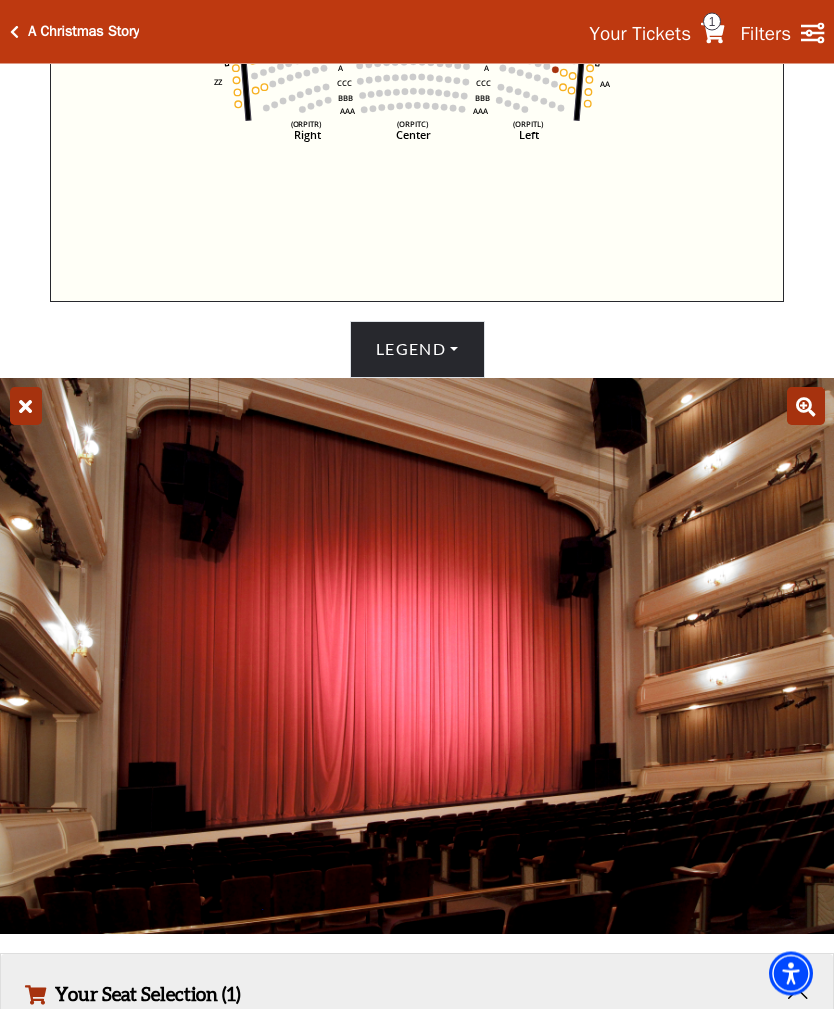 click at bounding box center (417, 657) 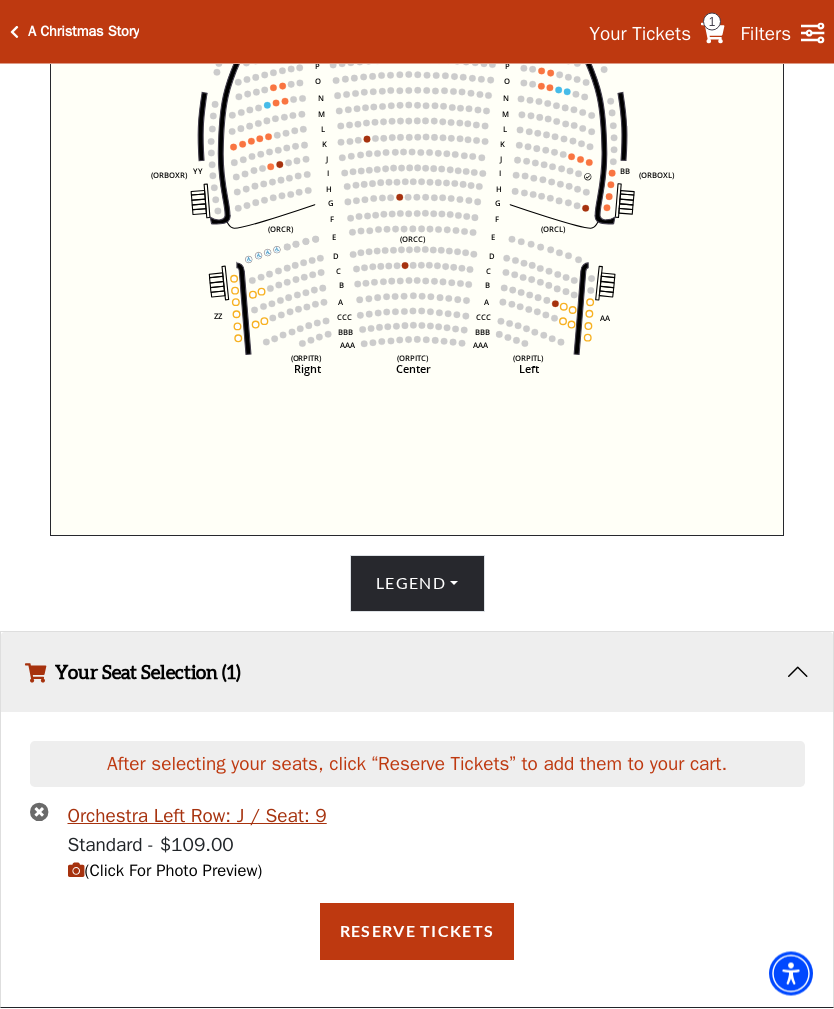 scroll, scrollTop: 686, scrollLeft: 0, axis: vertical 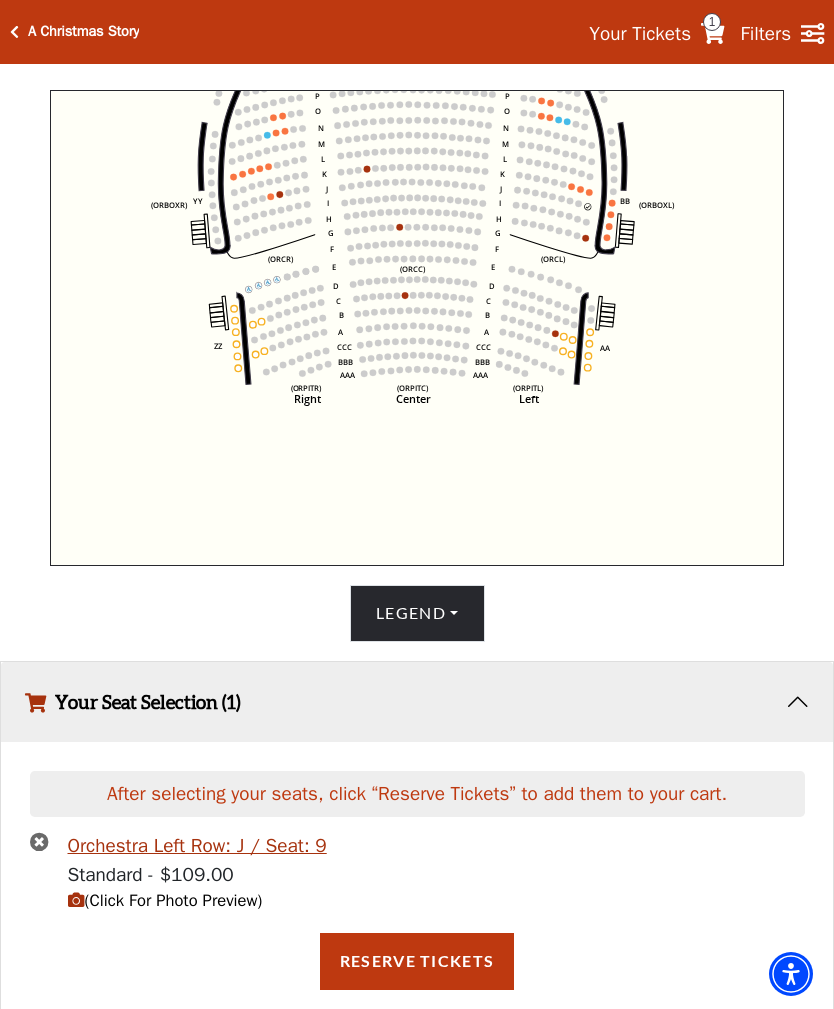 click on "Reserve Tickets" at bounding box center [417, 961] 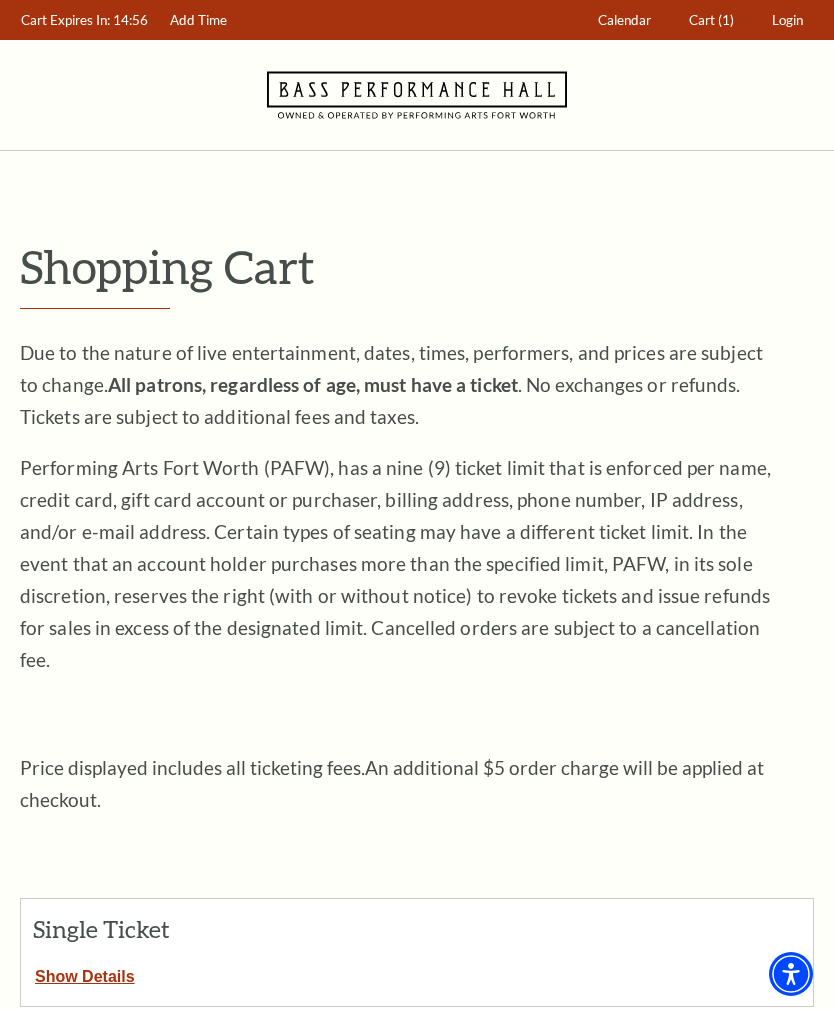 scroll, scrollTop: 0, scrollLeft: 0, axis: both 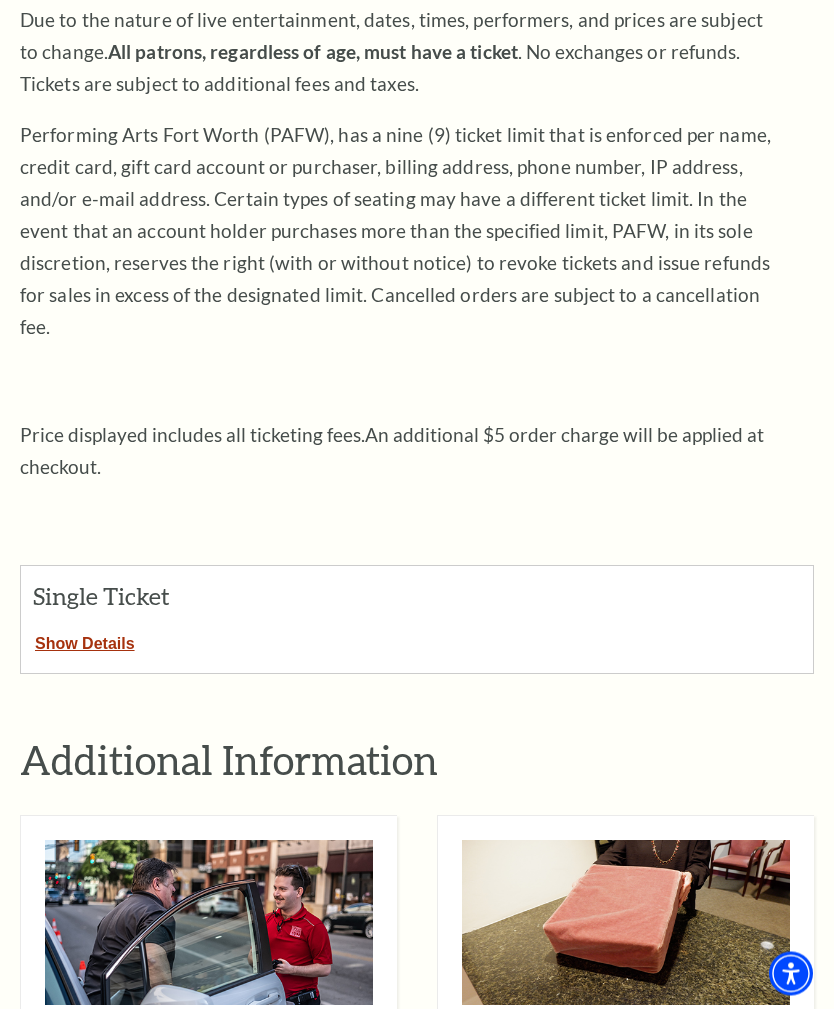 click on "Show Details" at bounding box center [85, 641] 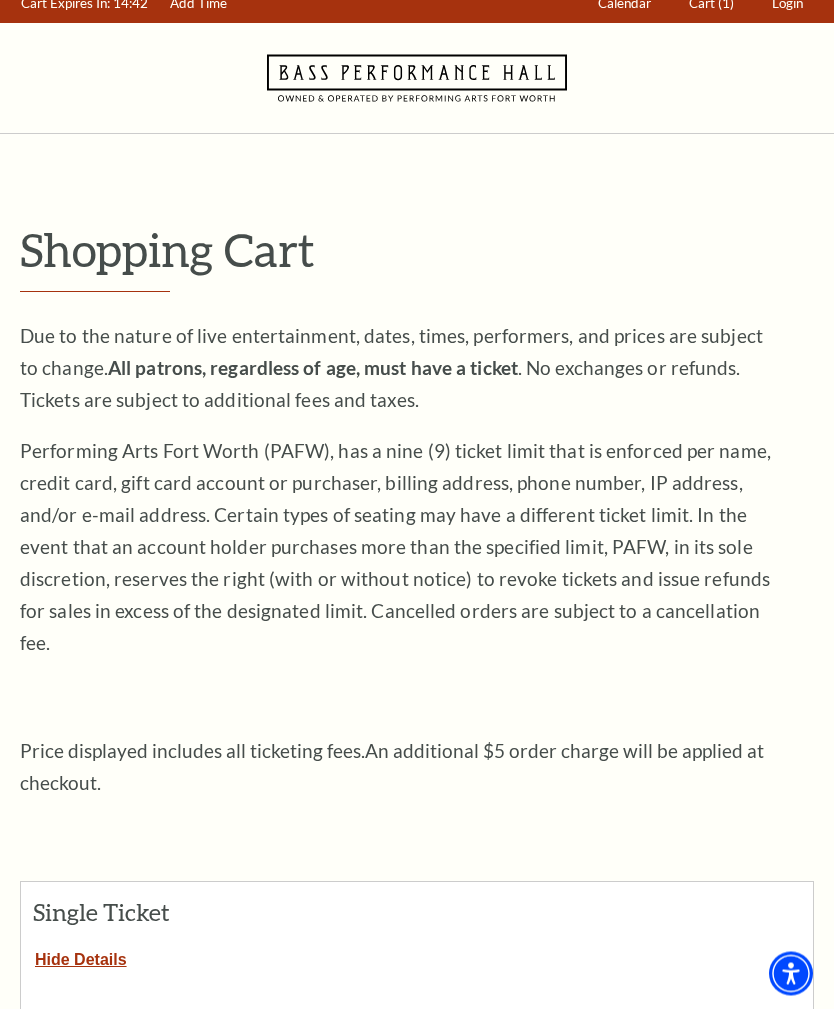 scroll, scrollTop: 0, scrollLeft: 0, axis: both 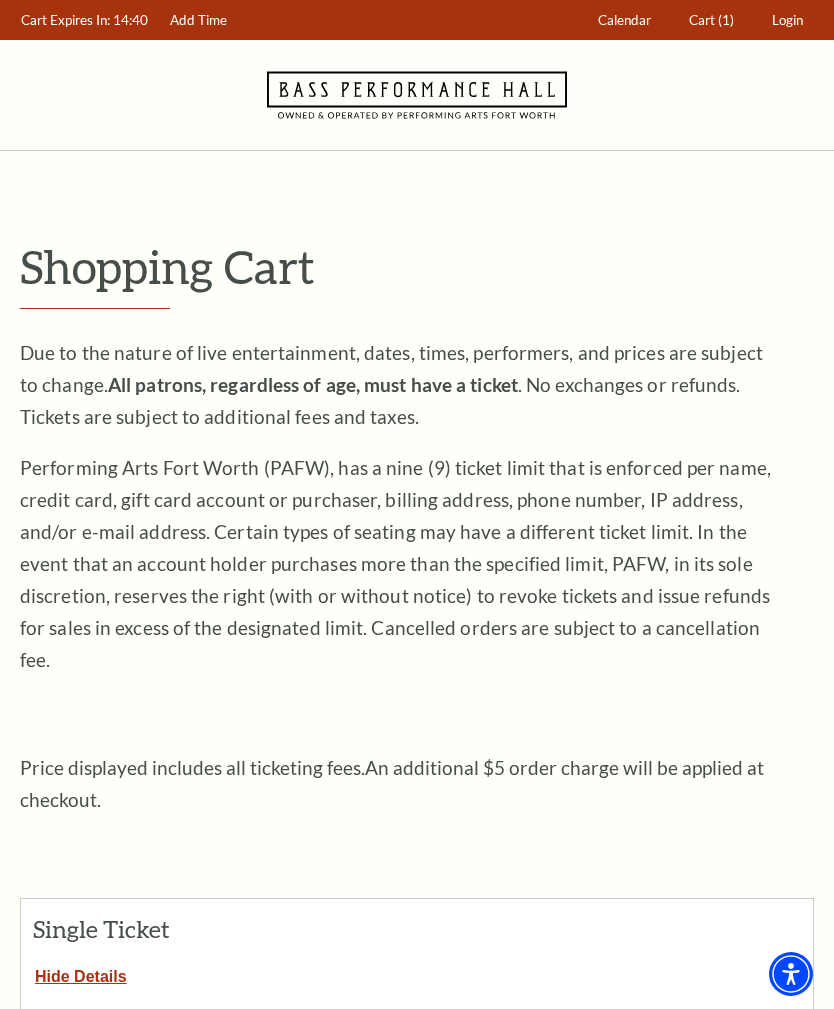 click on "(1)" at bounding box center [726, 20] 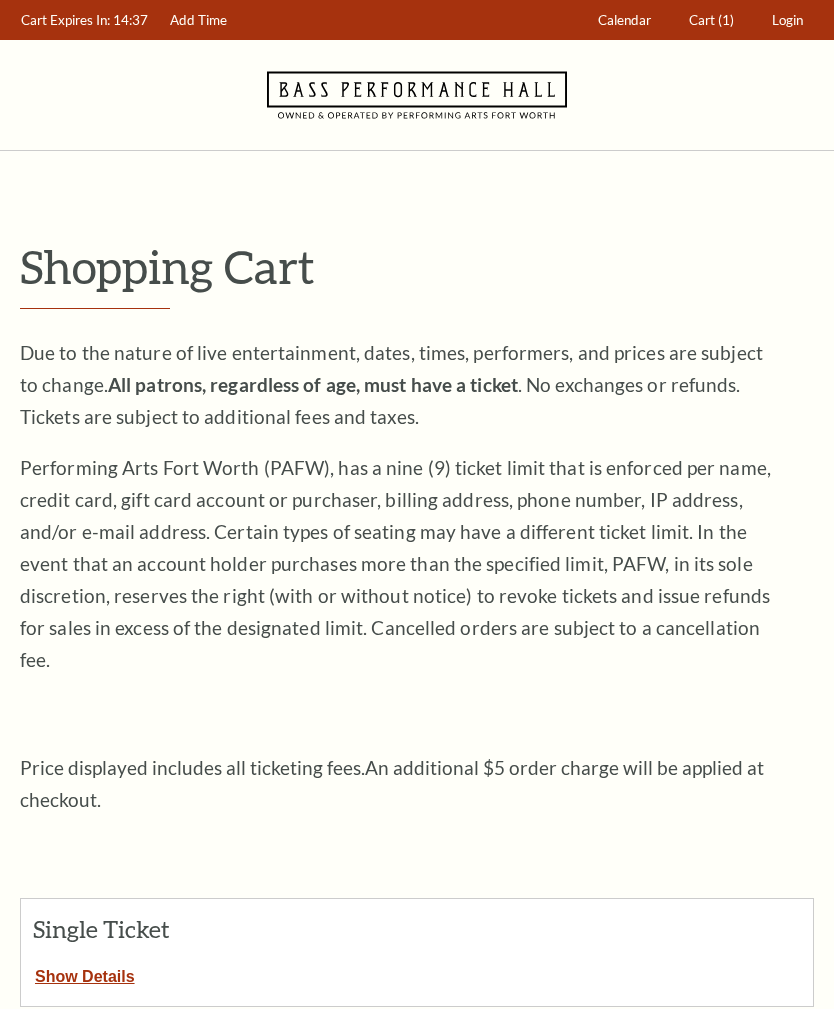 scroll, scrollTop: 0, scrollLeft: 0, axis: both 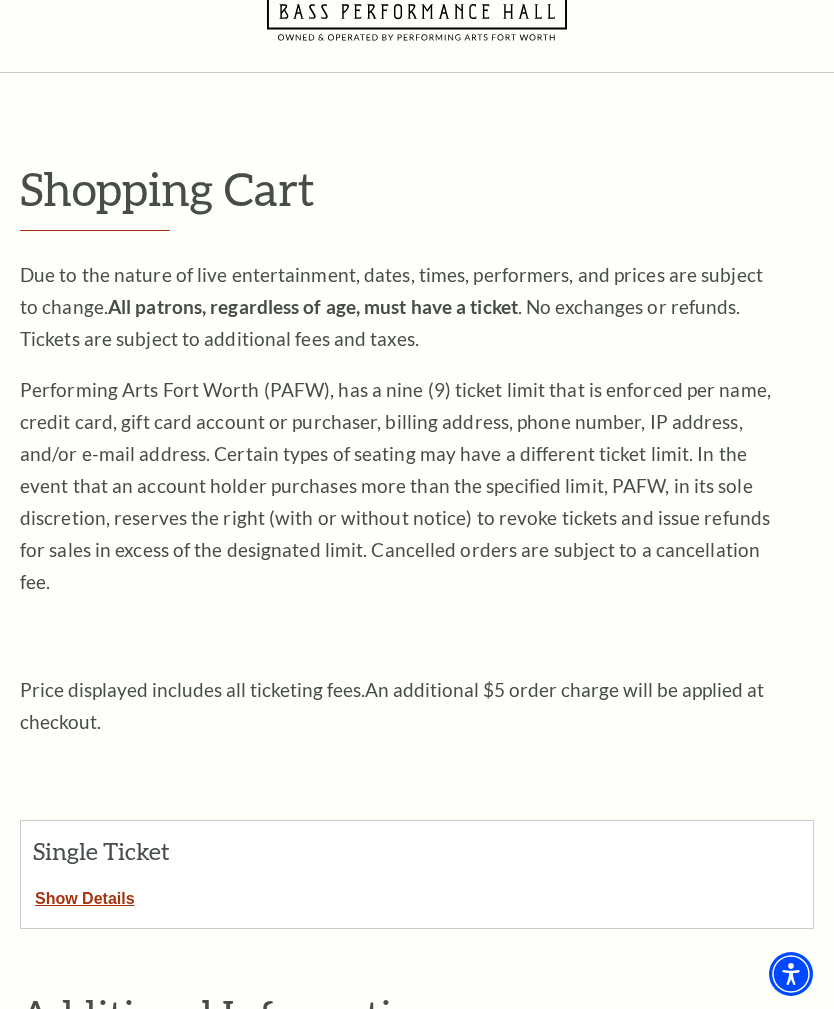 click on "Show Details" at bounding box center (85, 895) 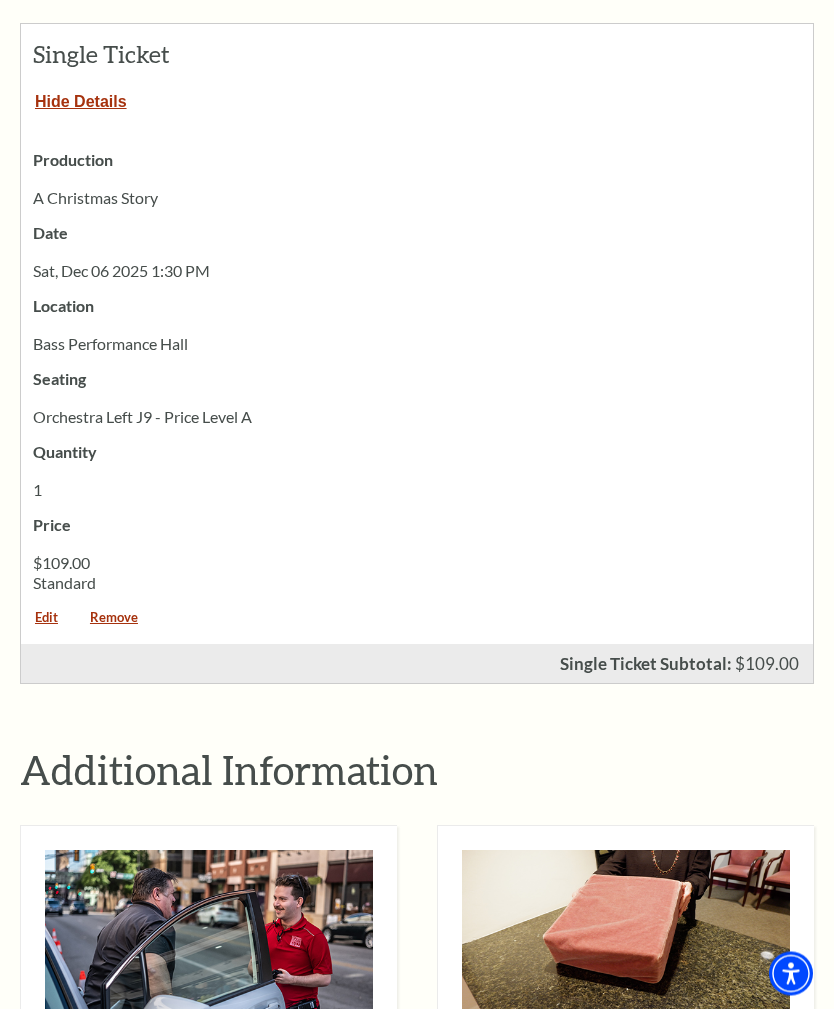 scroll, scrollTop: 875, scrollLeft: 0, axis: vertical 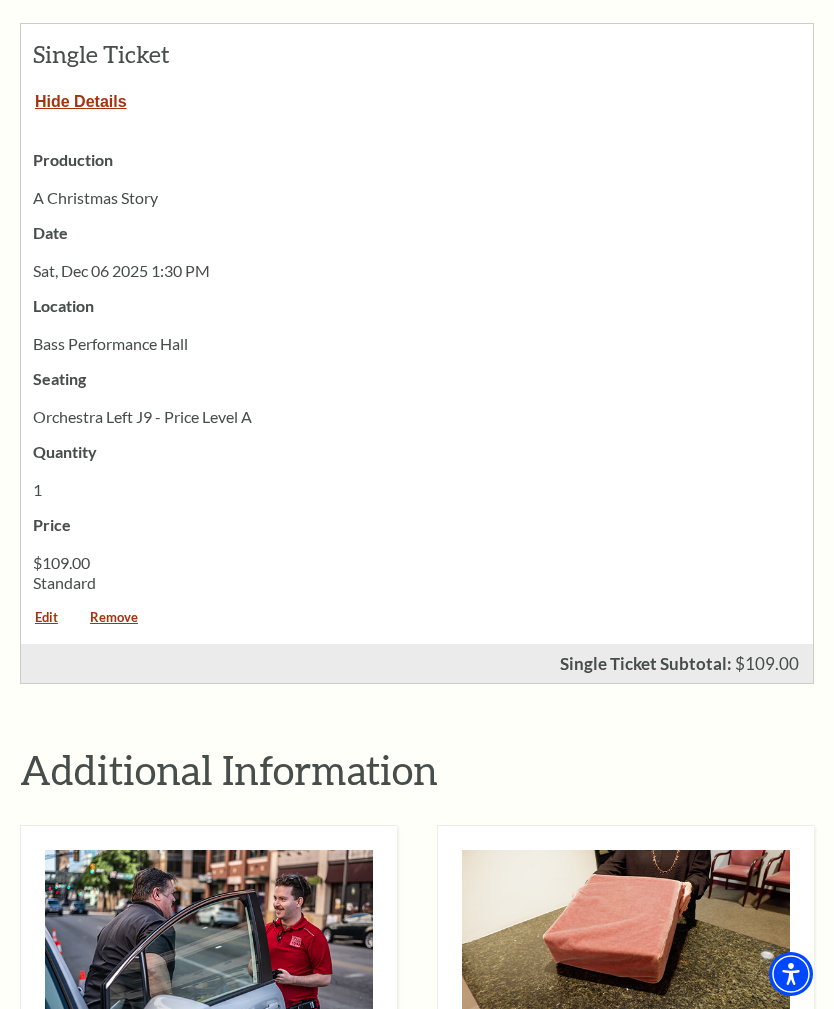 click on "Edit" at bounding box center [46, 624] 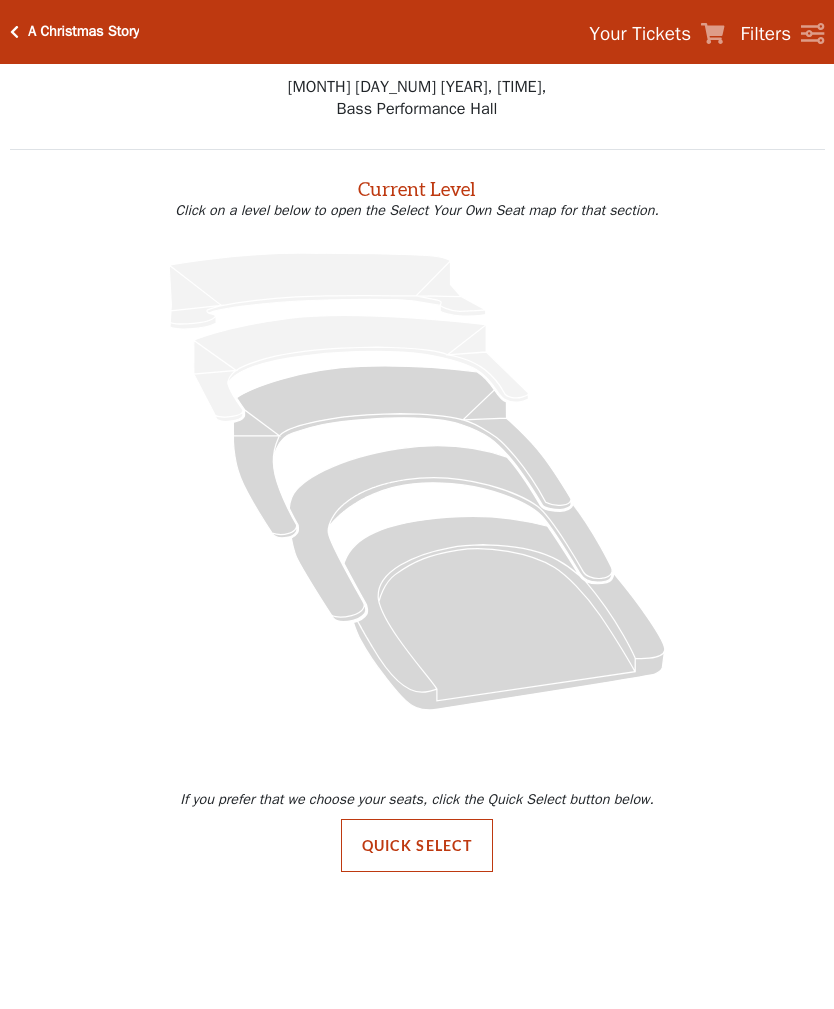 scroll, scrollTop: 0, scrollLeft: 0, axis: both 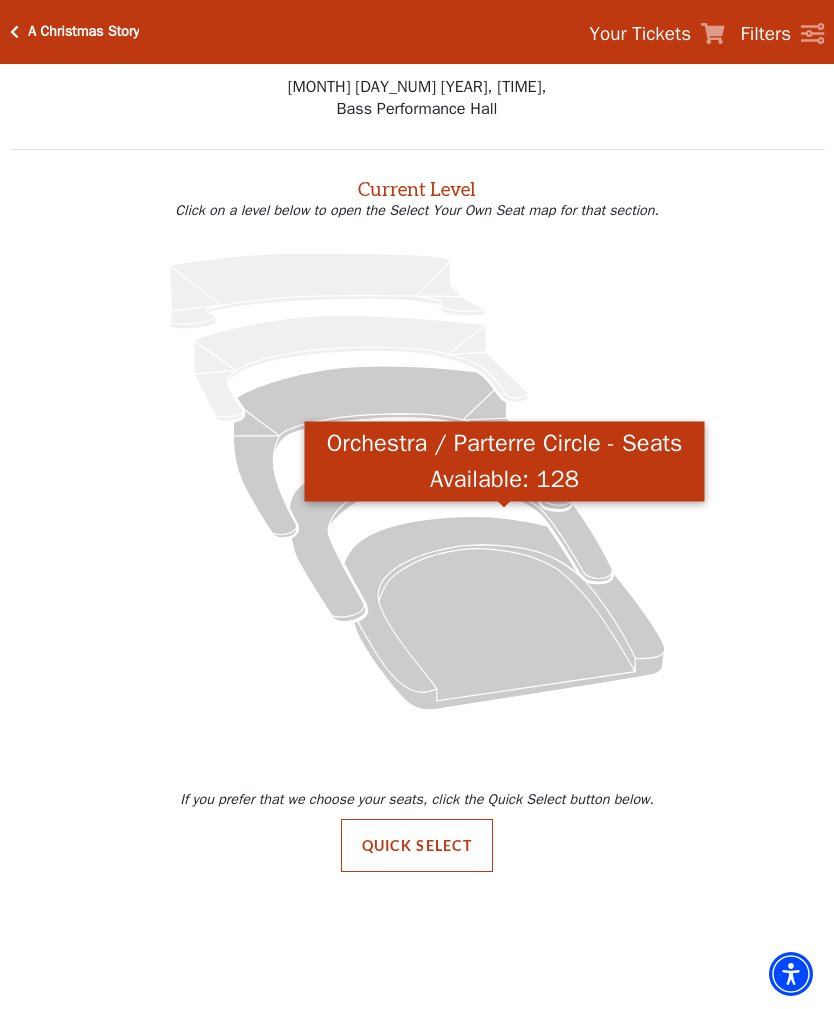 click 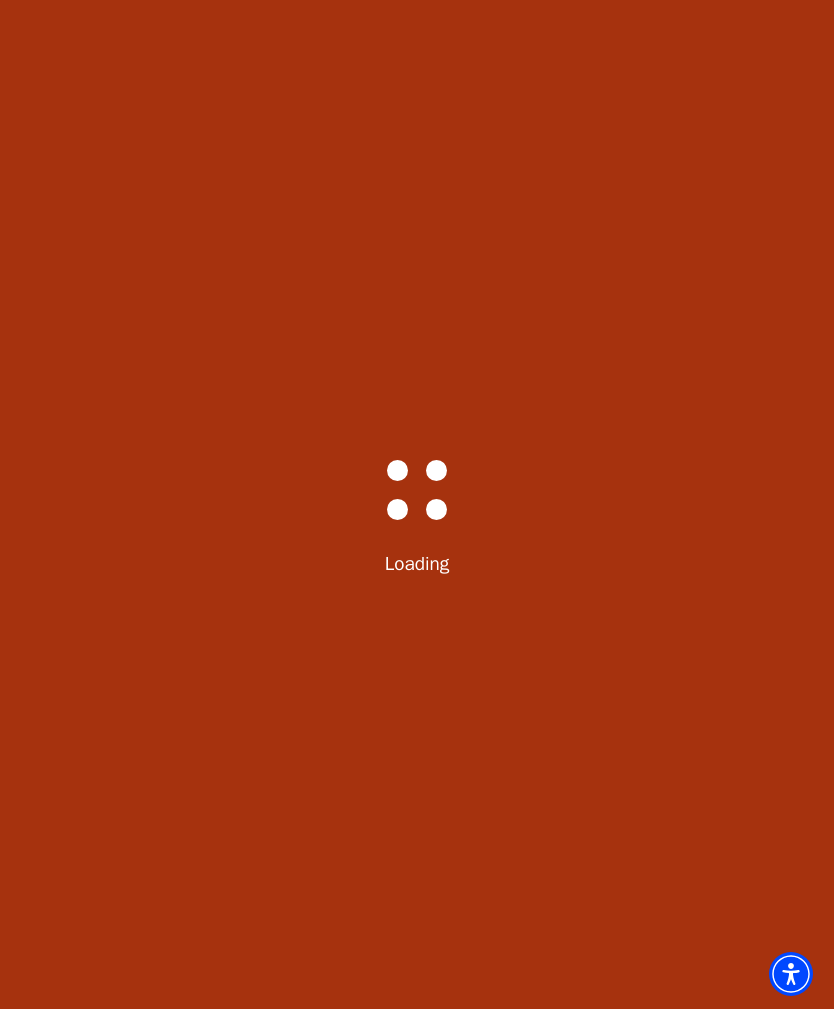 select on "6296" 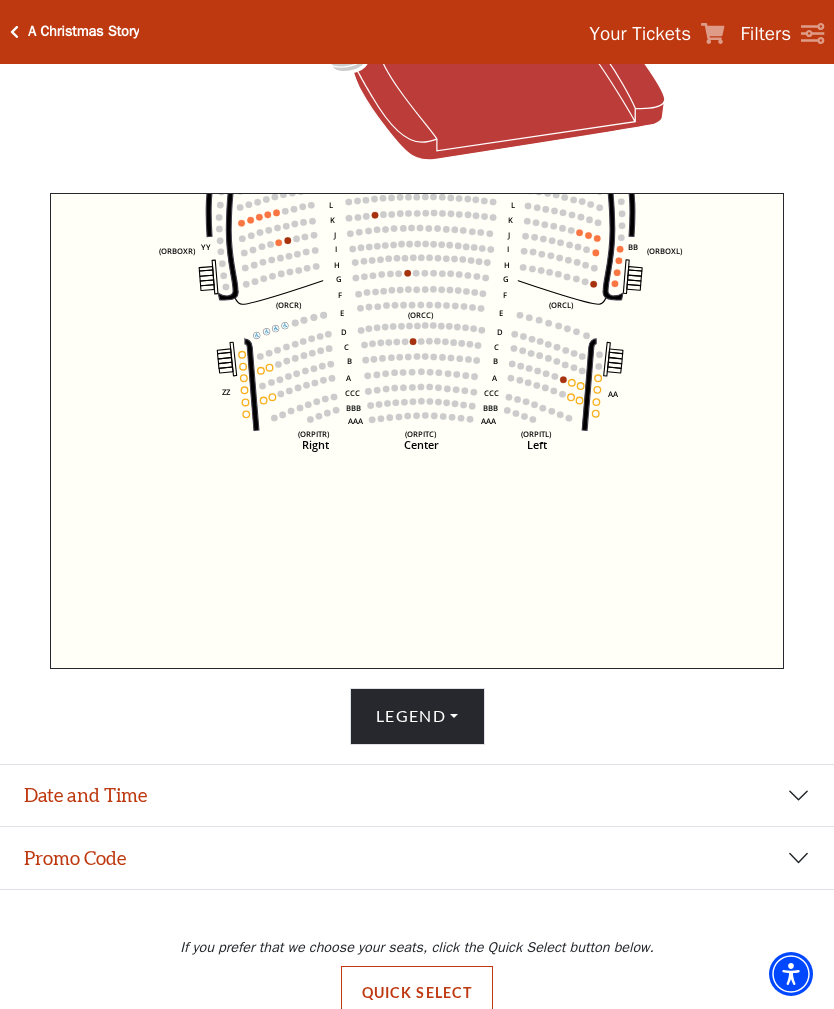 scroll, scrollTop: 585, scrollLeft: 0, axis: vertical 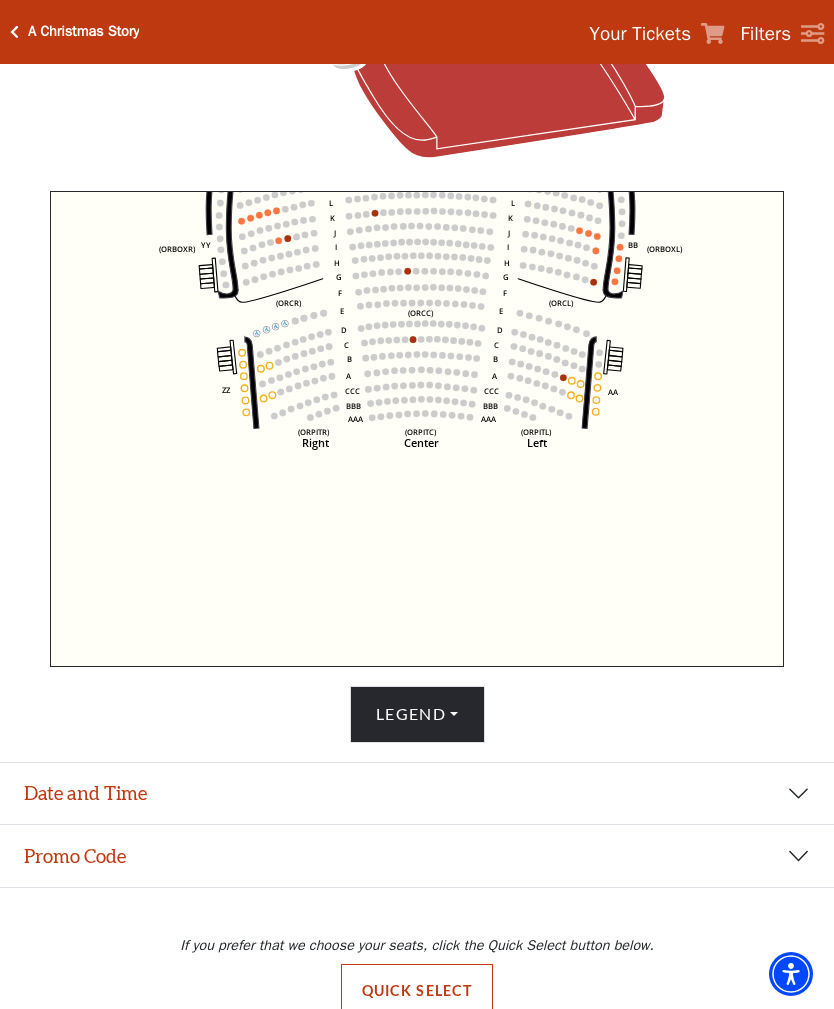click on "Date and Time" at bounding box center (417, 794) 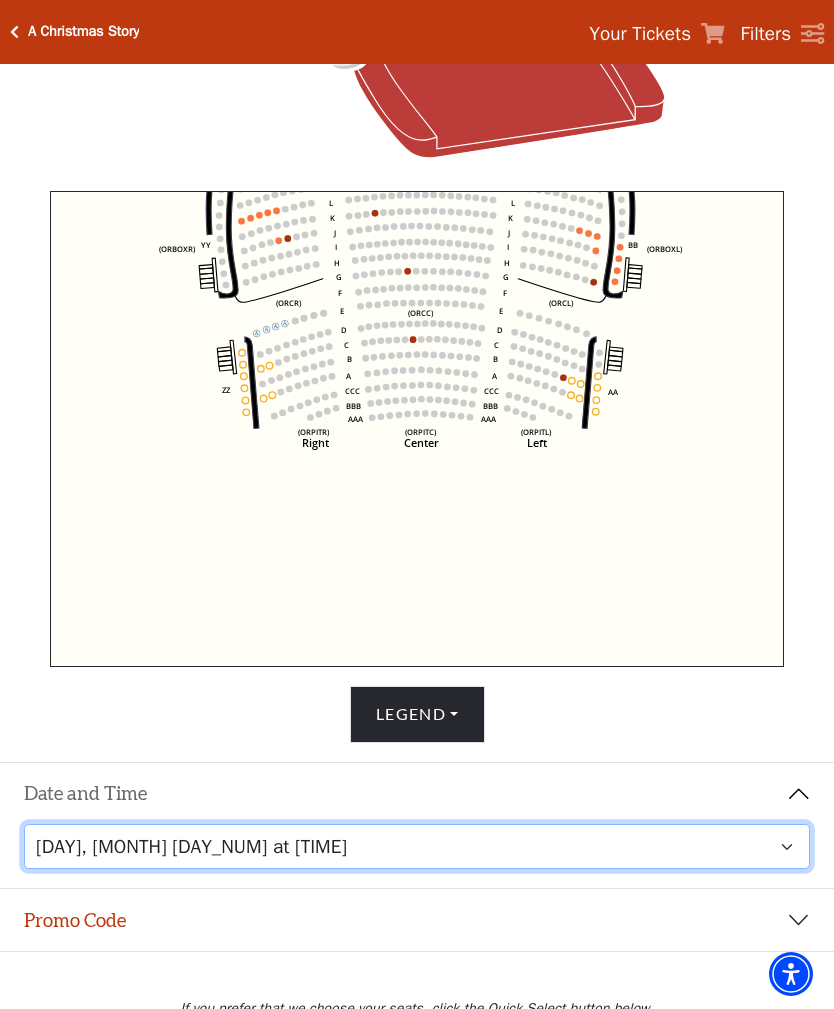 click on "Friday, December 5 at 8:00 PM Saturday, December 6 at 1:30 PM Saturday, December 6 at 7:30 PM Sunday, December 7 at 1:30 PM Sunday, December 7 at 6:30 PM" at bounding box center [417, 846] 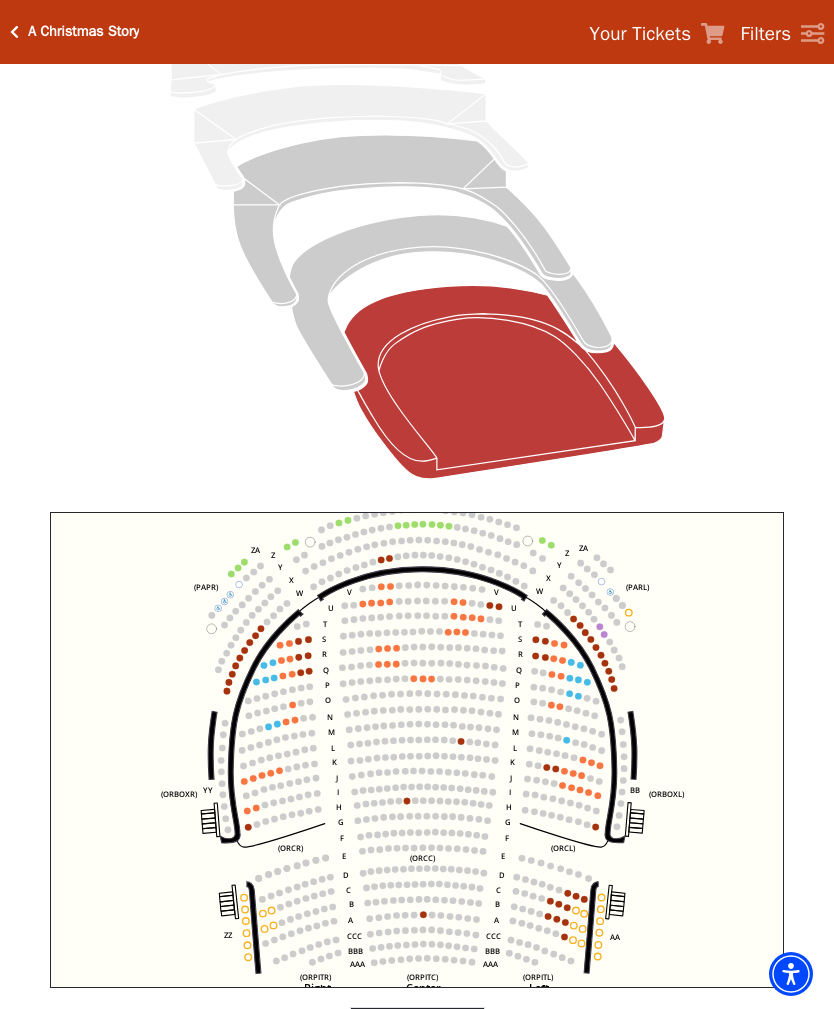scroll, scrollTop: 139, scrollLeft: 0, axis: vertical 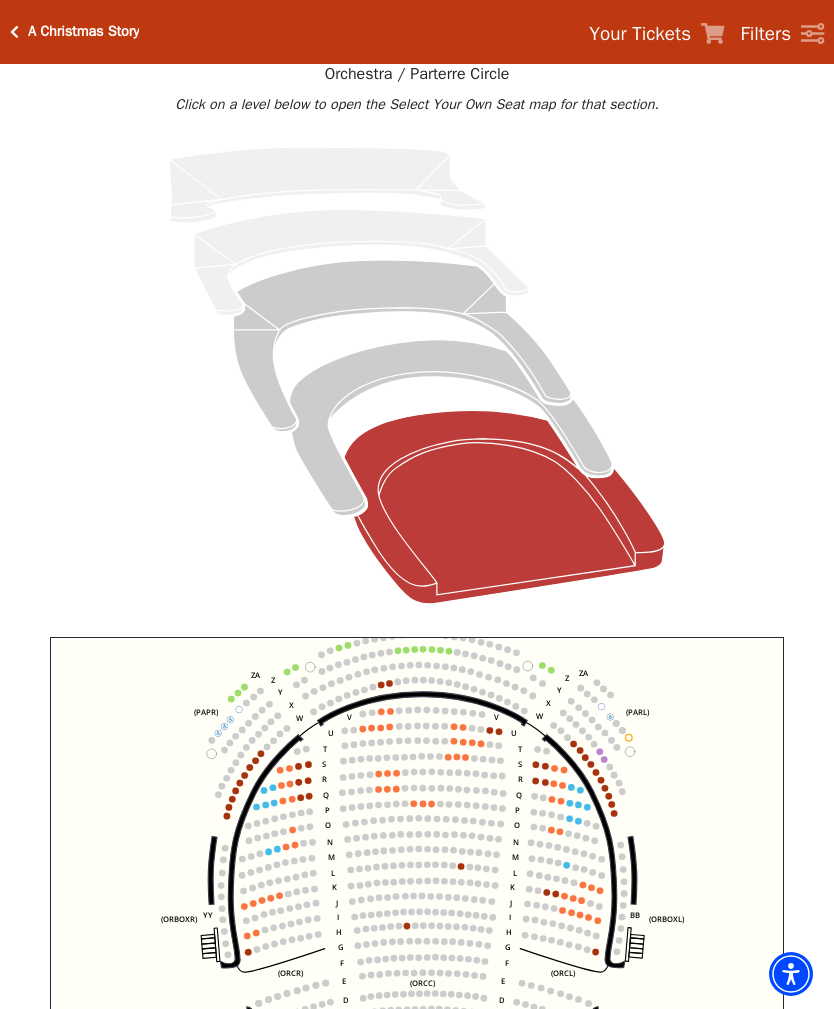 click 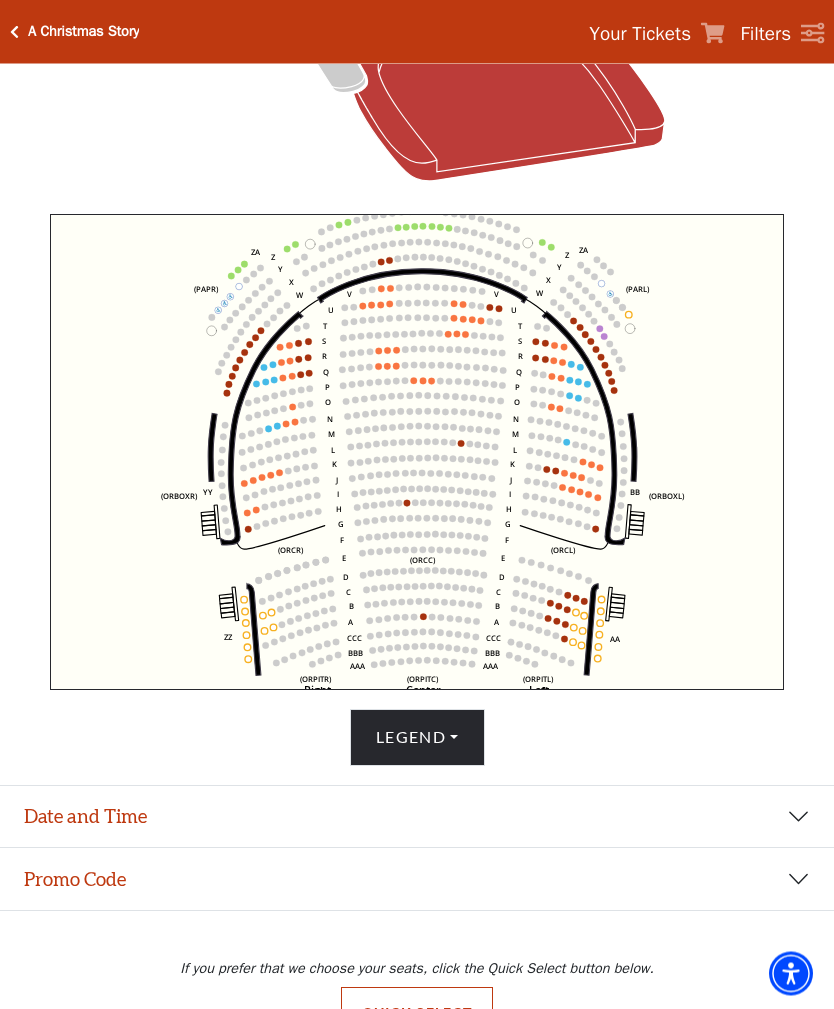 scroll, scrollTop: 585, scrollLeft: 0, axis: vertical 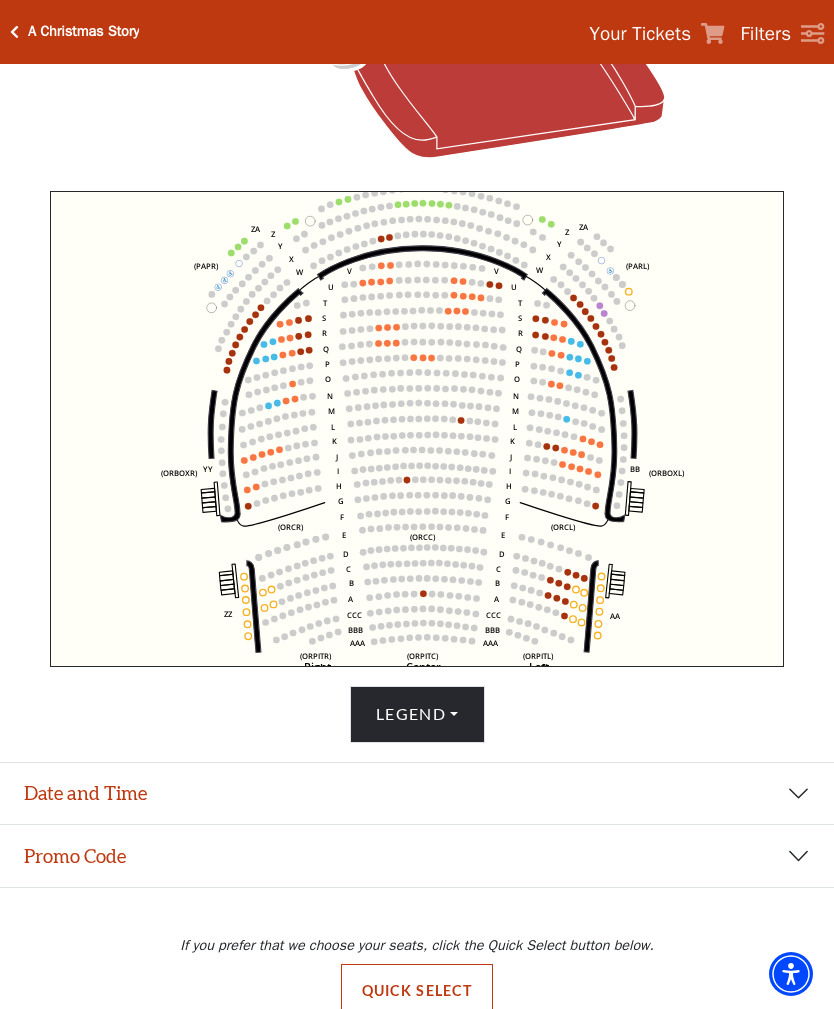 click on "Date and Time" at bounding box center [417, 794] 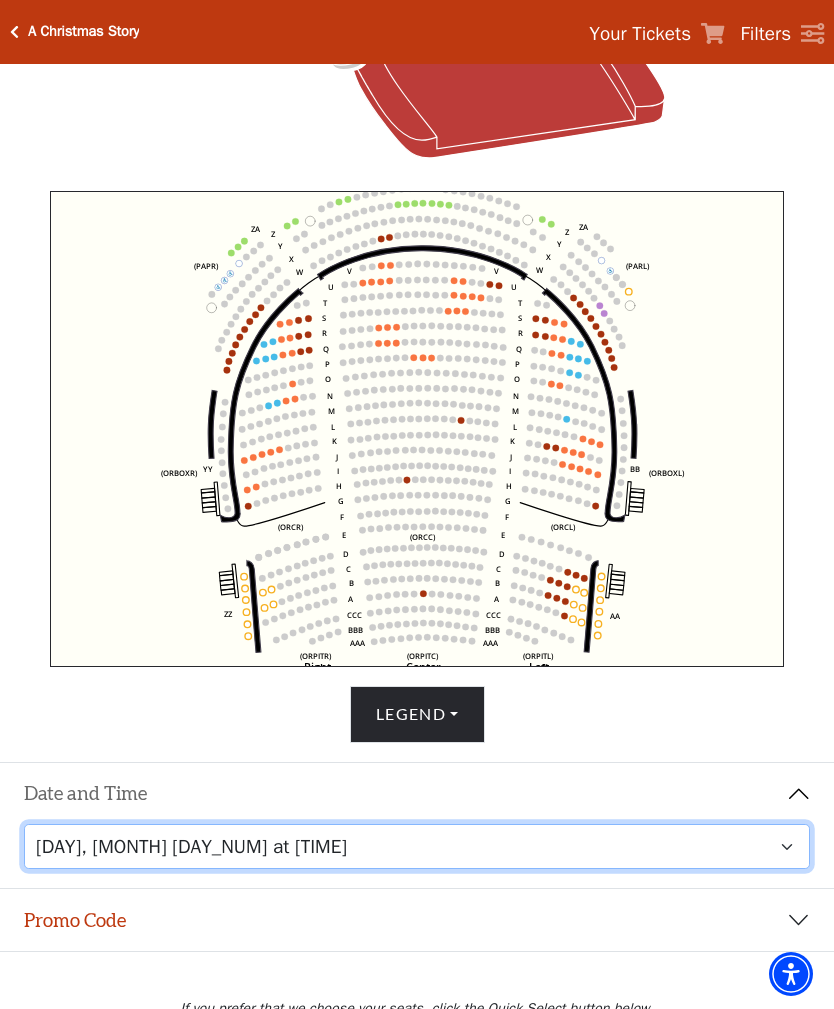 click on "Friday, December 5 at 8:00 PM Saturday, December 6 at 1:30 PM Saturday, December 6 at 7:30 PM Sunday, December 7 at 1:30 PM Sunday, December 7 at 6:30 PM" at bounding box center (417, 846) 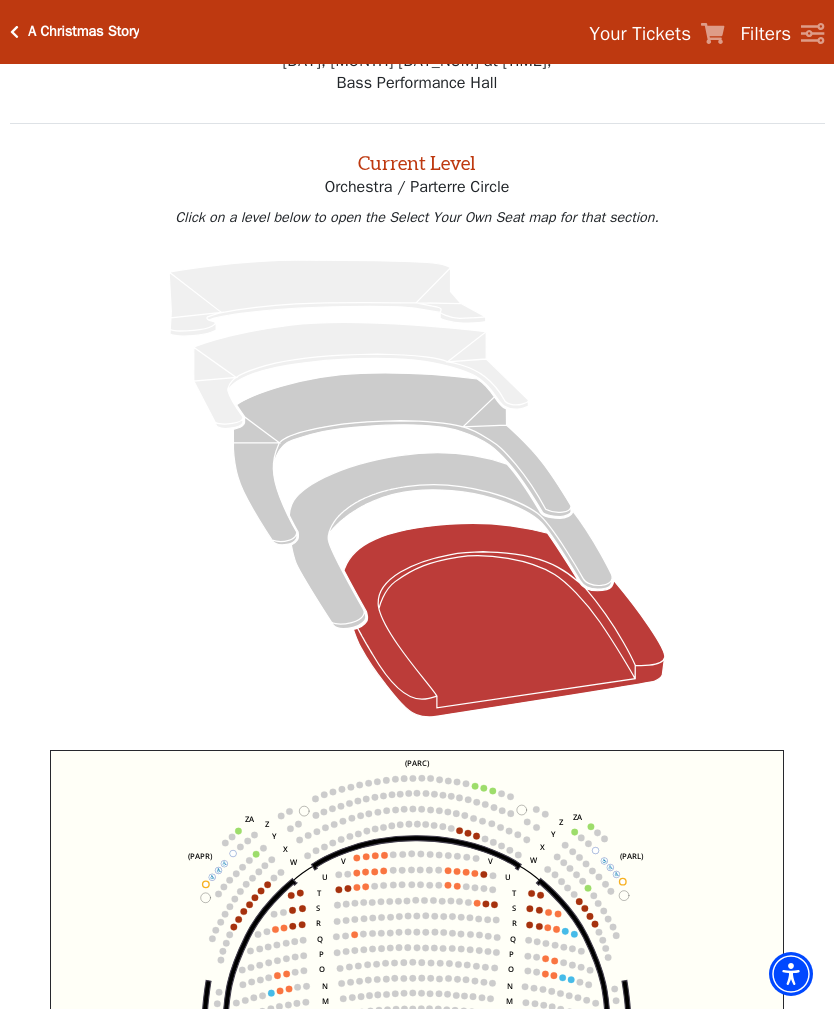 scroll, scrollTop: 76, scrollLeft: 0, axis: vertical 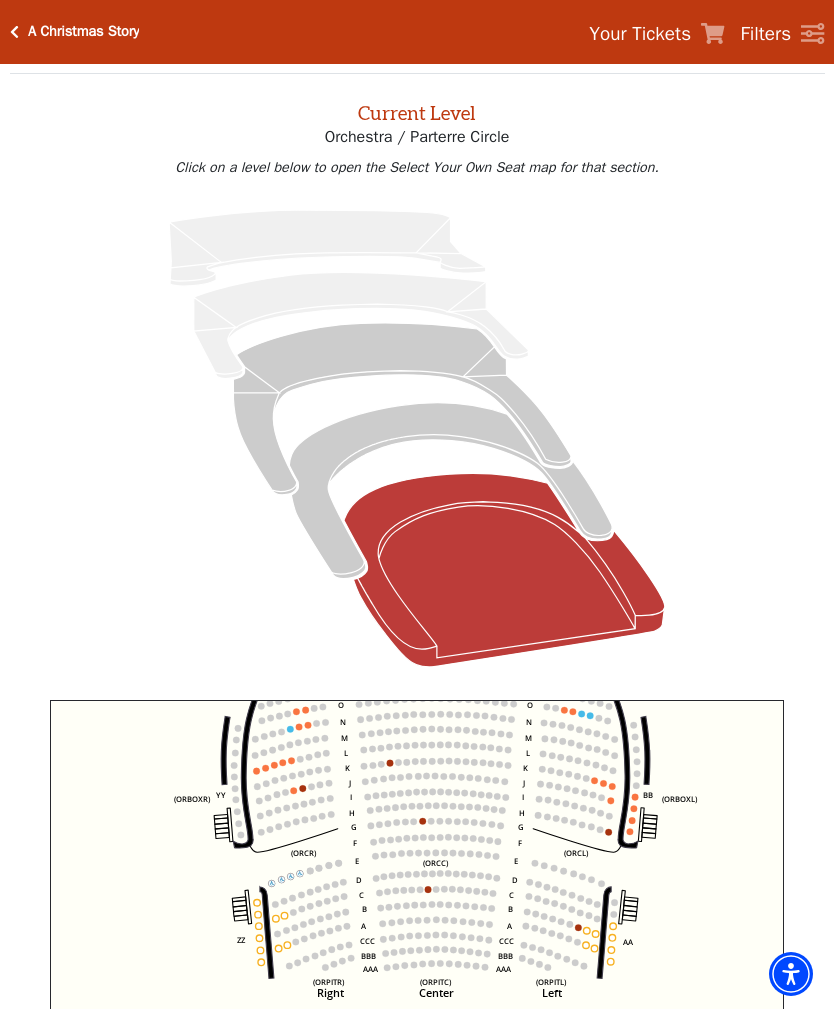 click 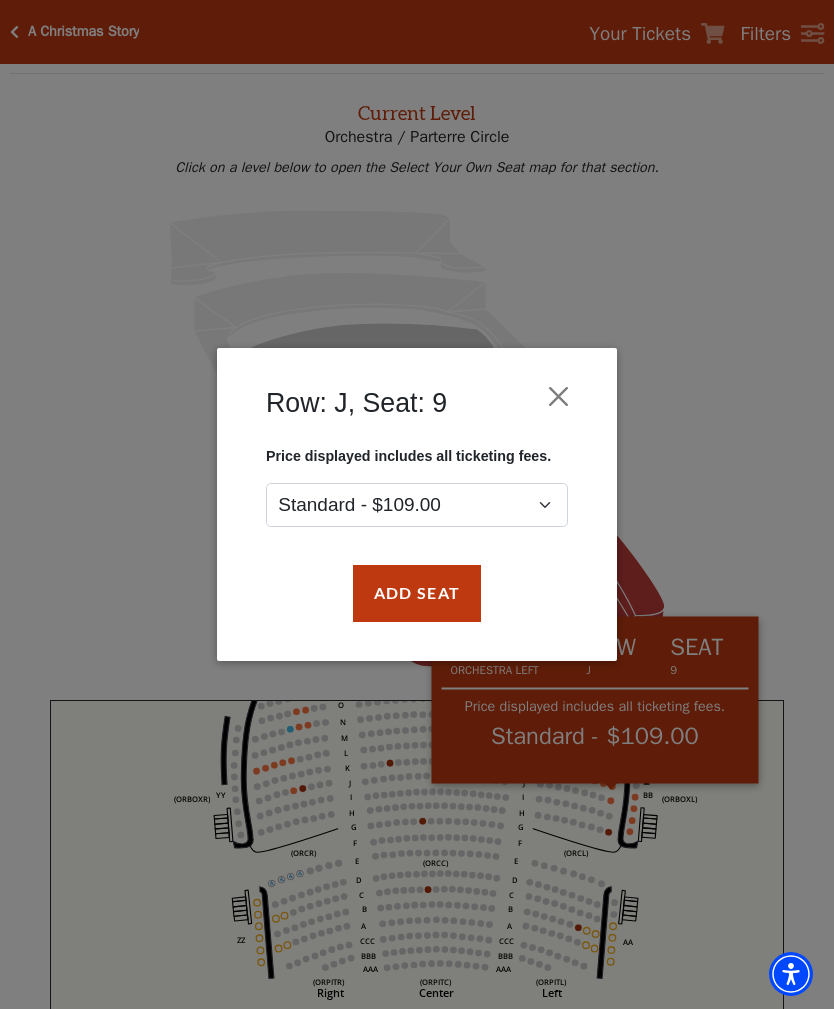 click on "Add Seat" at bounding box center (417, 593) 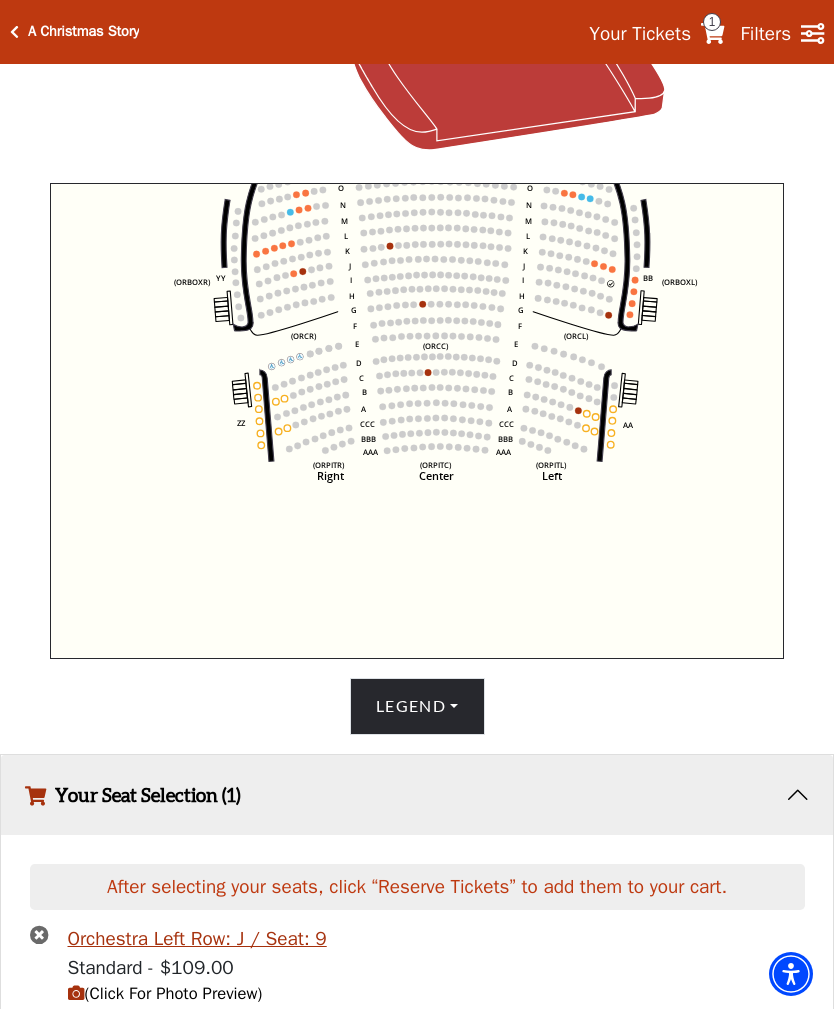 scroll, scrollTop: 686, scrollLeft: 0, axis: vertical 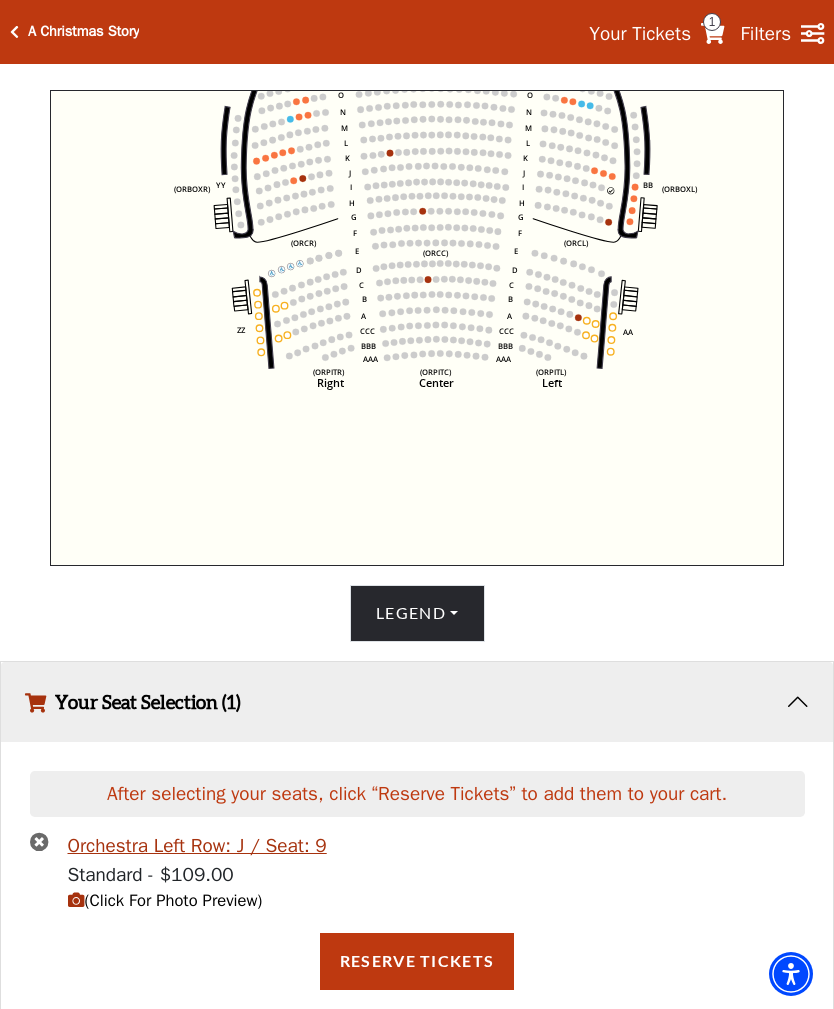 click on "Reserve Tickets" at bounding box center (417, 961) 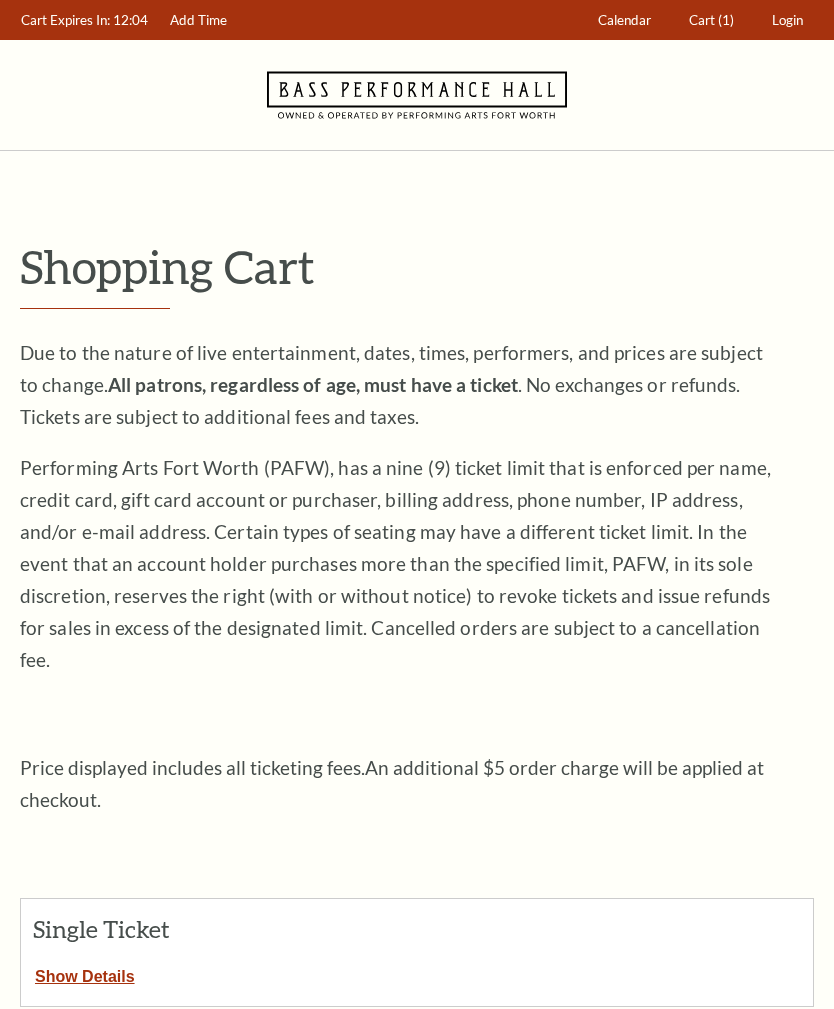 scroll, scrollTop: 0, scrollLeft: 0, axis: both 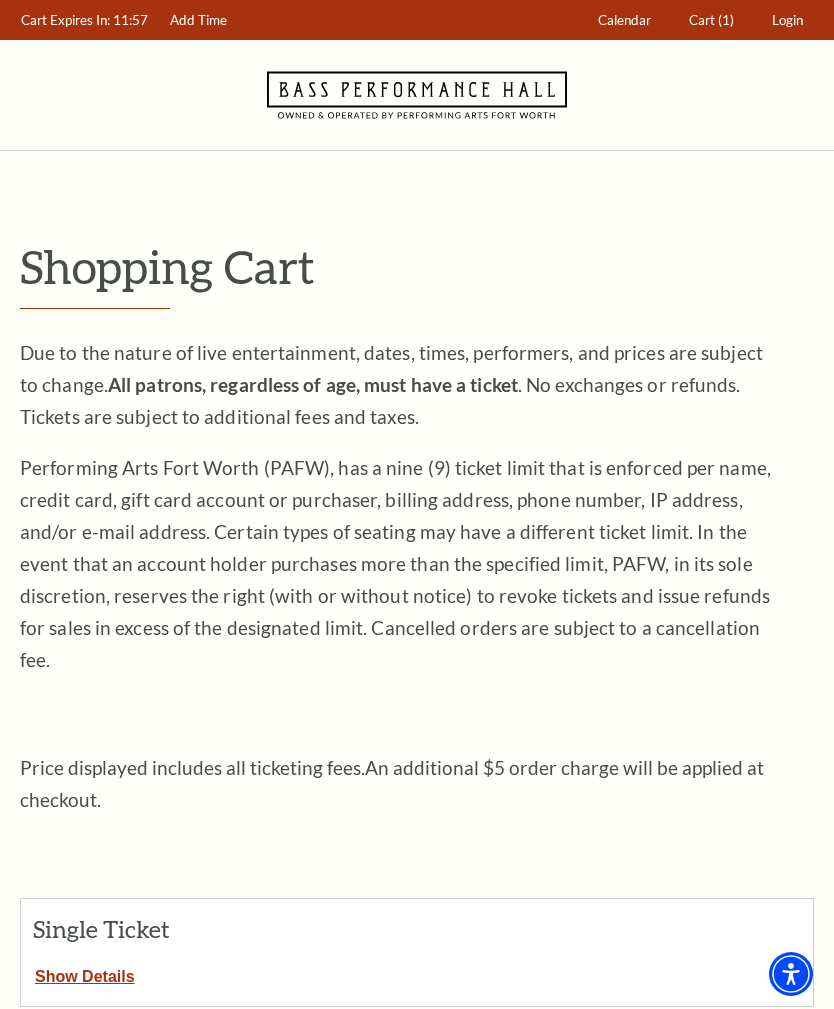 click on "(1)" at bounding box center (726, 20) 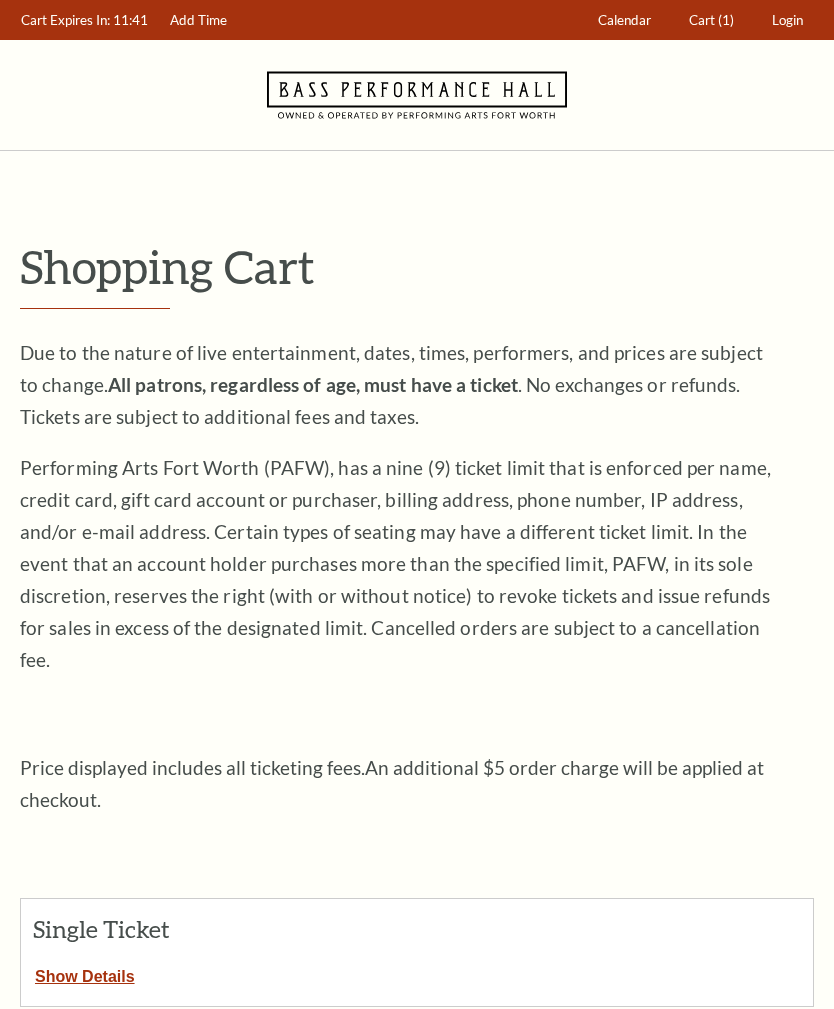scroll, scrollTop: 0, scrollLeft: 0, axis: both 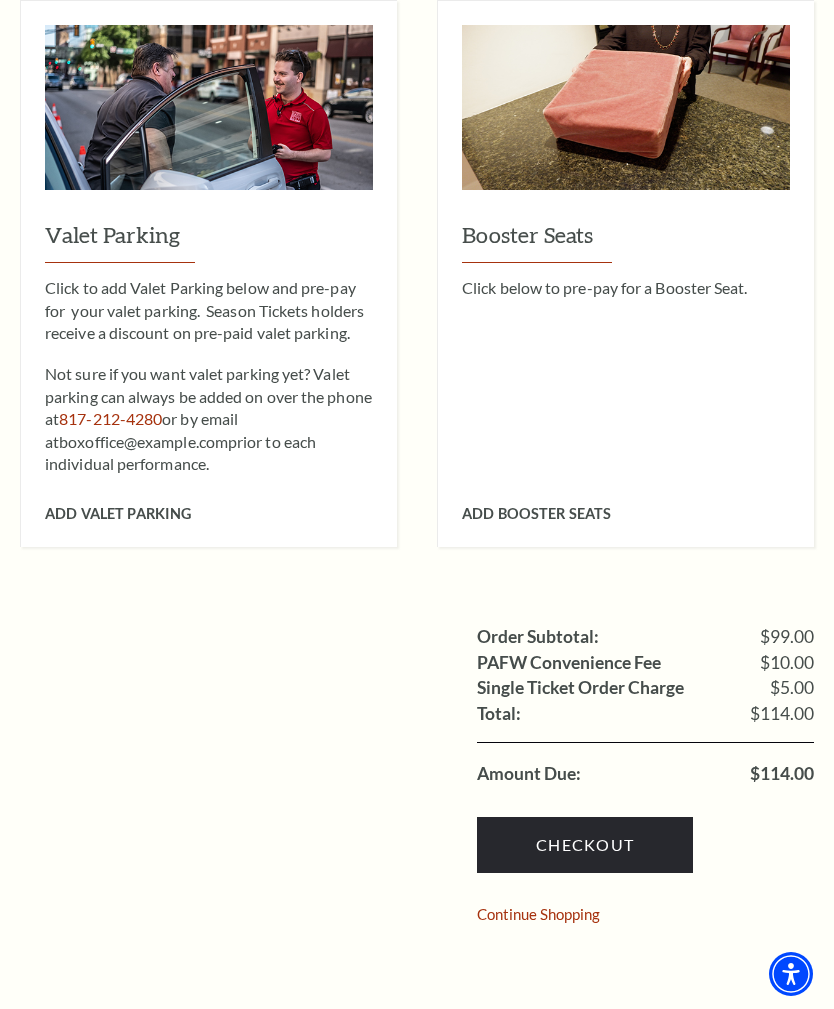 click on "Continue Shopping" at bounding box center (538, 914) 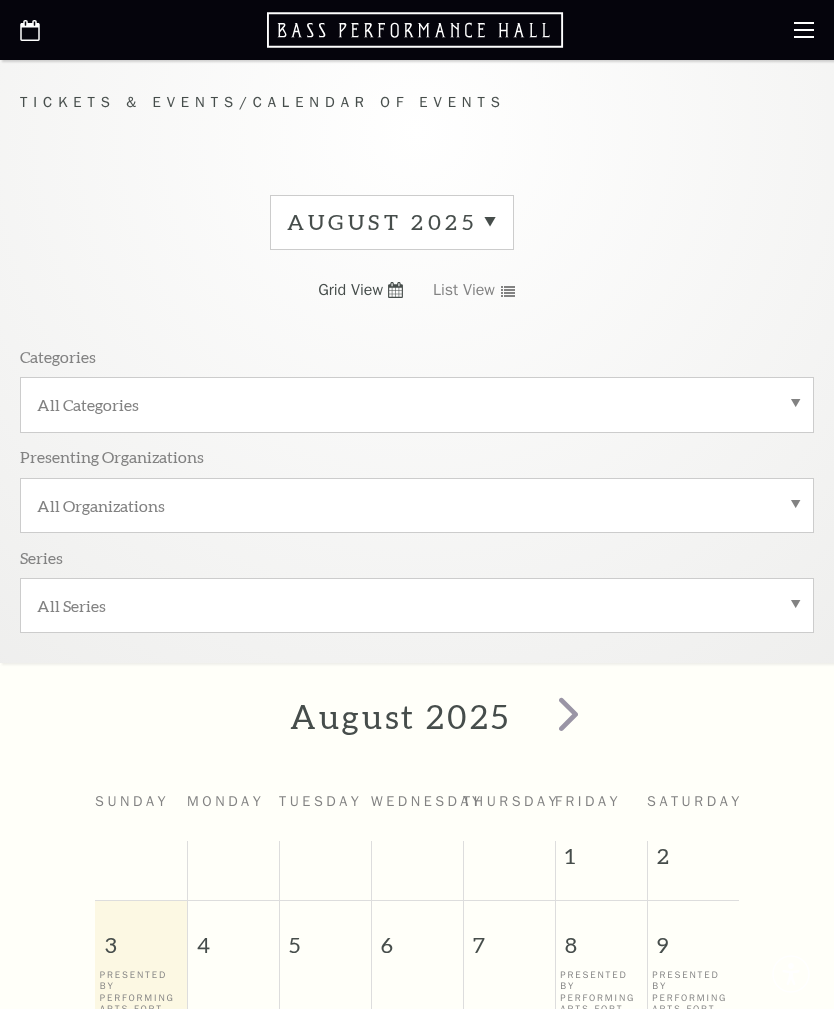 scroll, scrollTop: 0, scrollLeft: 0, axis: both 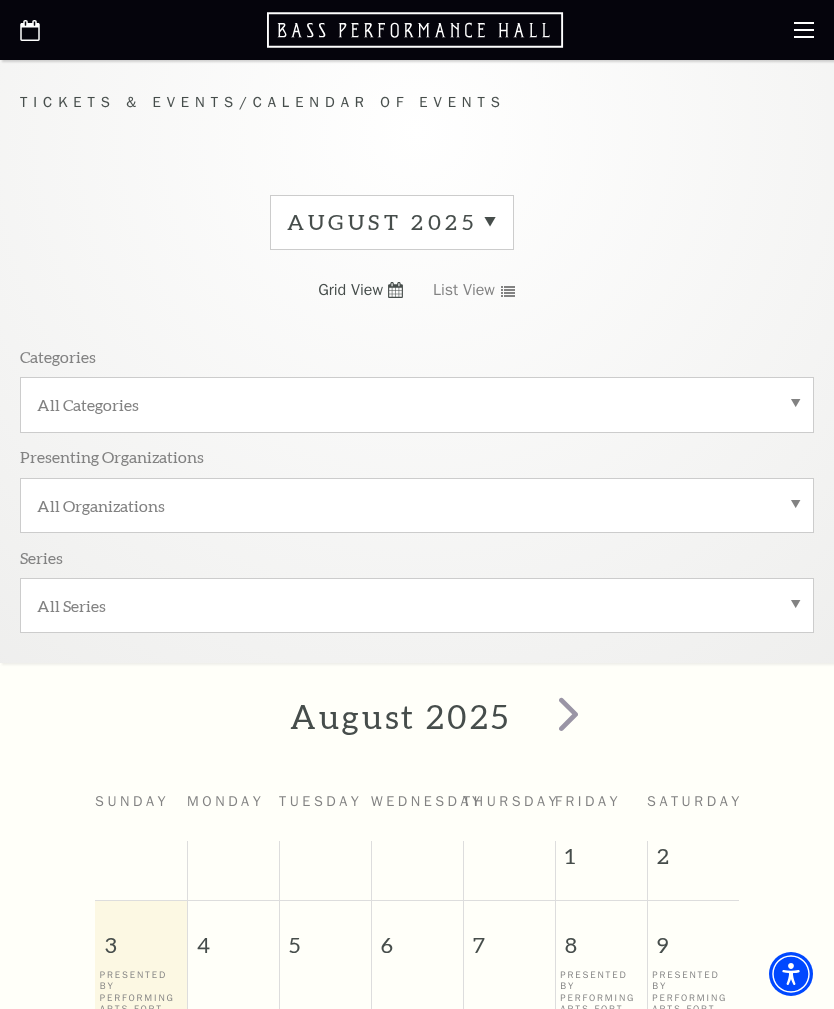 click on "All Series" at bounding box center [417, 605] 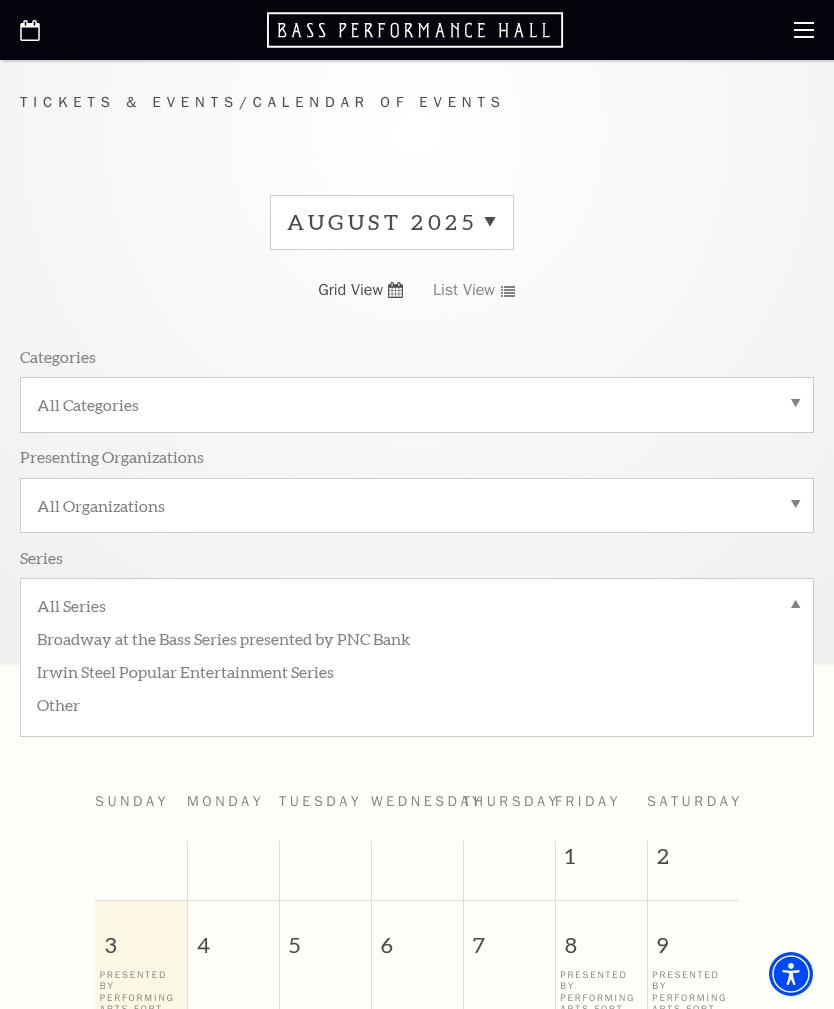 click on "August 2025   Grid View     List View
Categories
All Categories
Presenting Organizations
All Organizations
Series
All Series     Broadway at the Bass Series presented by PNC Bank   Irwin Steel Popular Entertainment Series   Other" at bounding box center (417, 421) 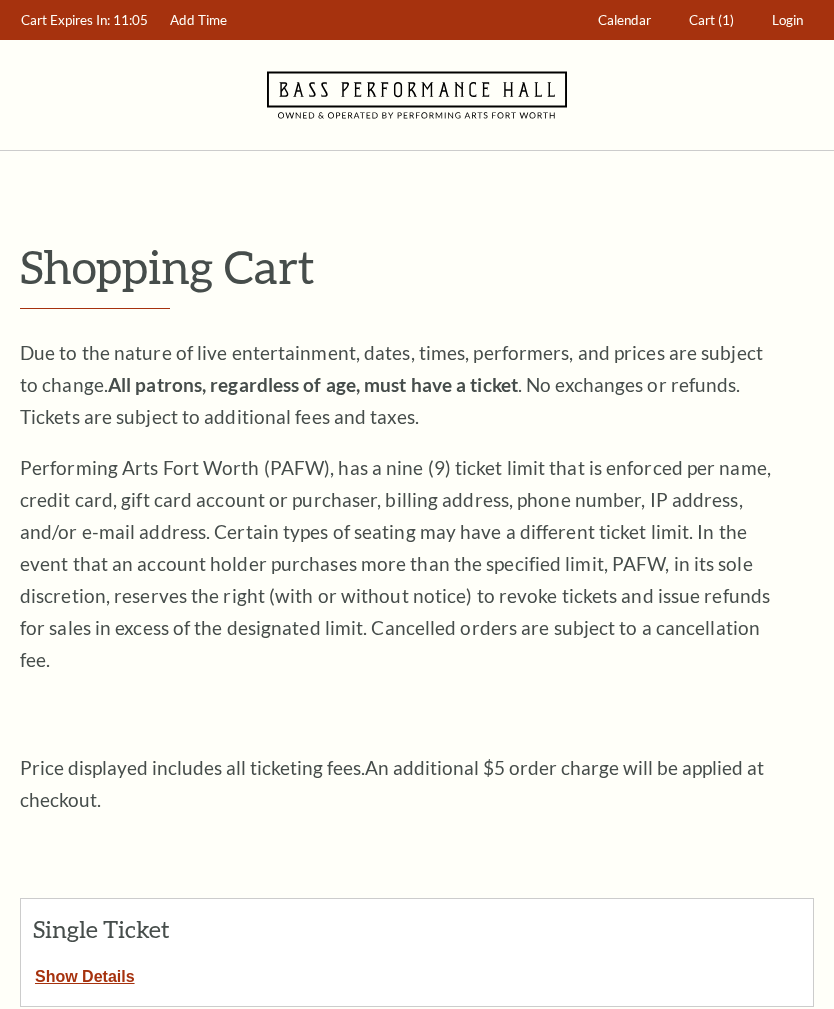 scroll, scrollTop: 1213, scrollLeft: 0, axis: vertical 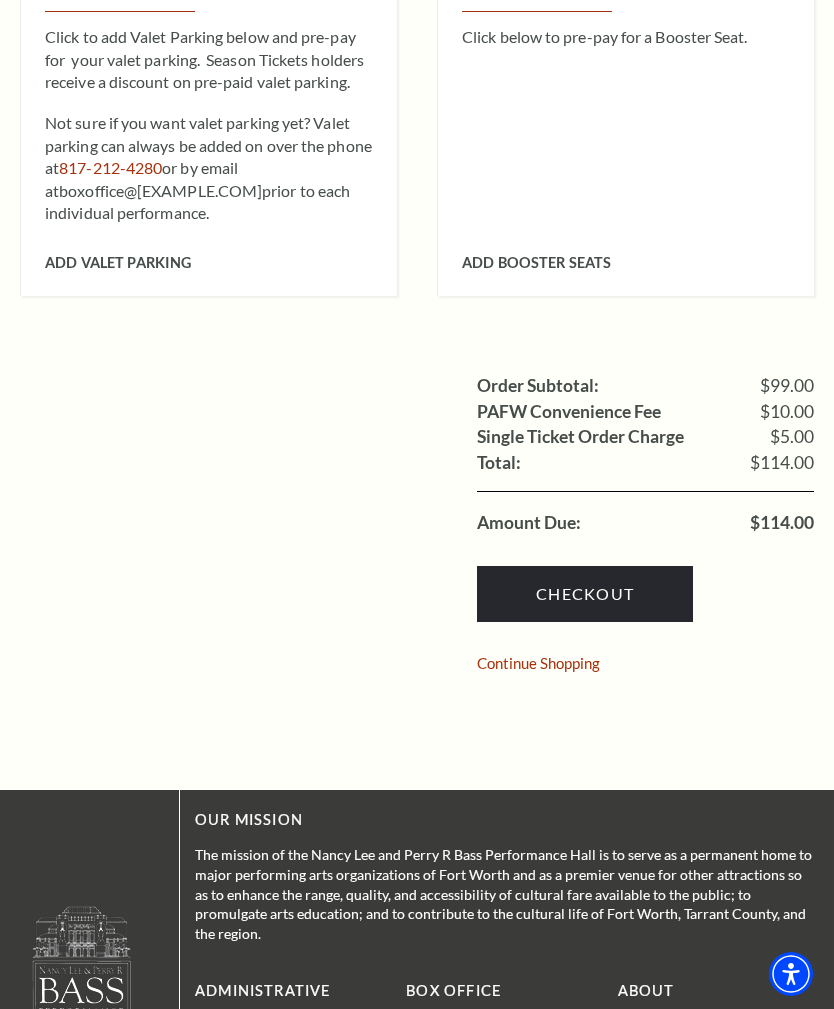 click on "Checkout" at bounding box center (585, 594) 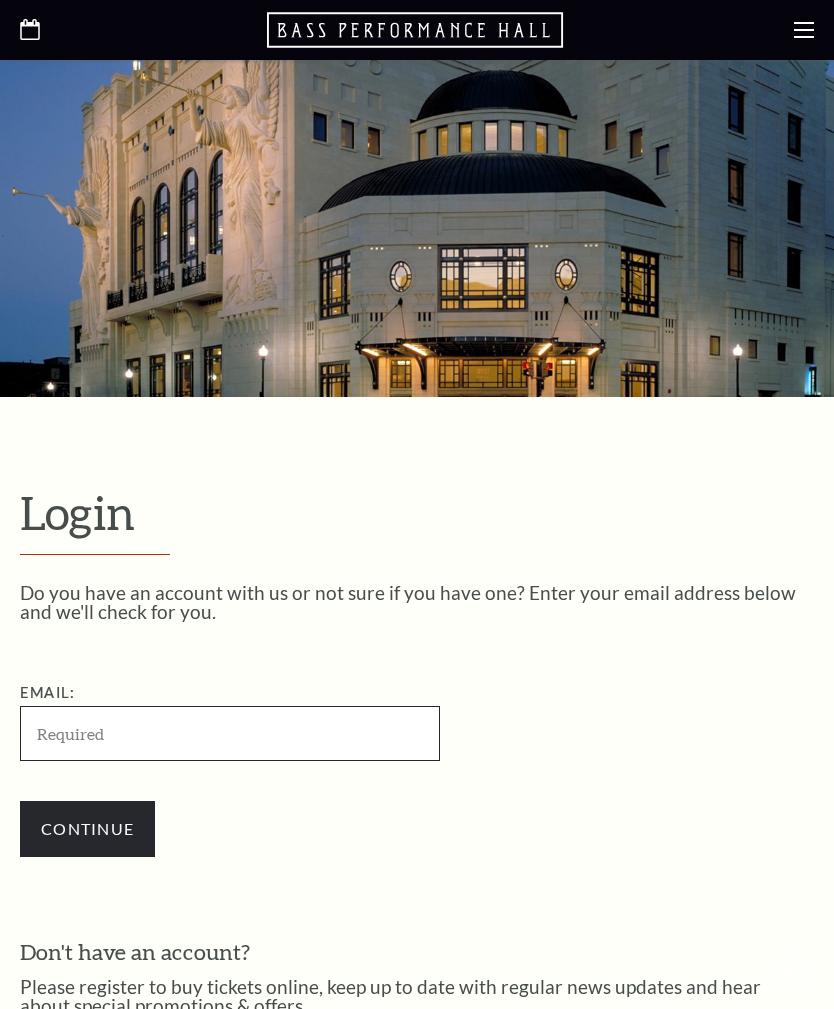 scroll, scrollTop: 153, scrollLeft: 0, axis: vertical 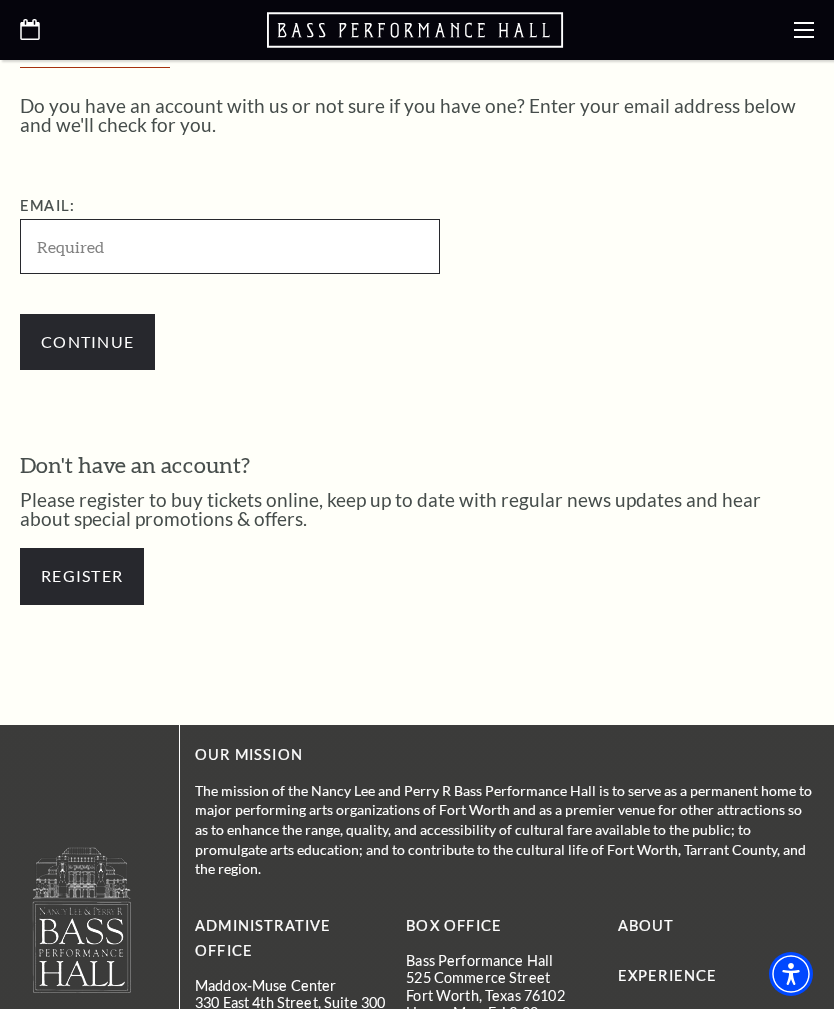 click on "Email:" at bounding box center (230, 246) 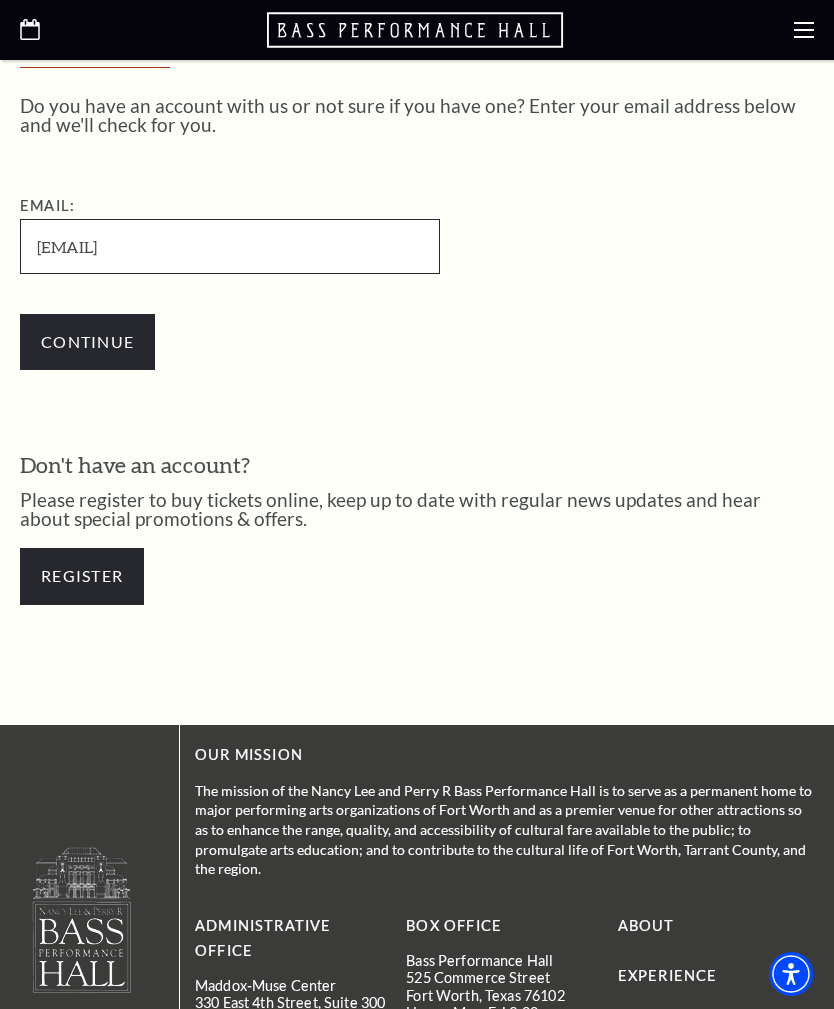 type on "lowens0653@gmail.com" 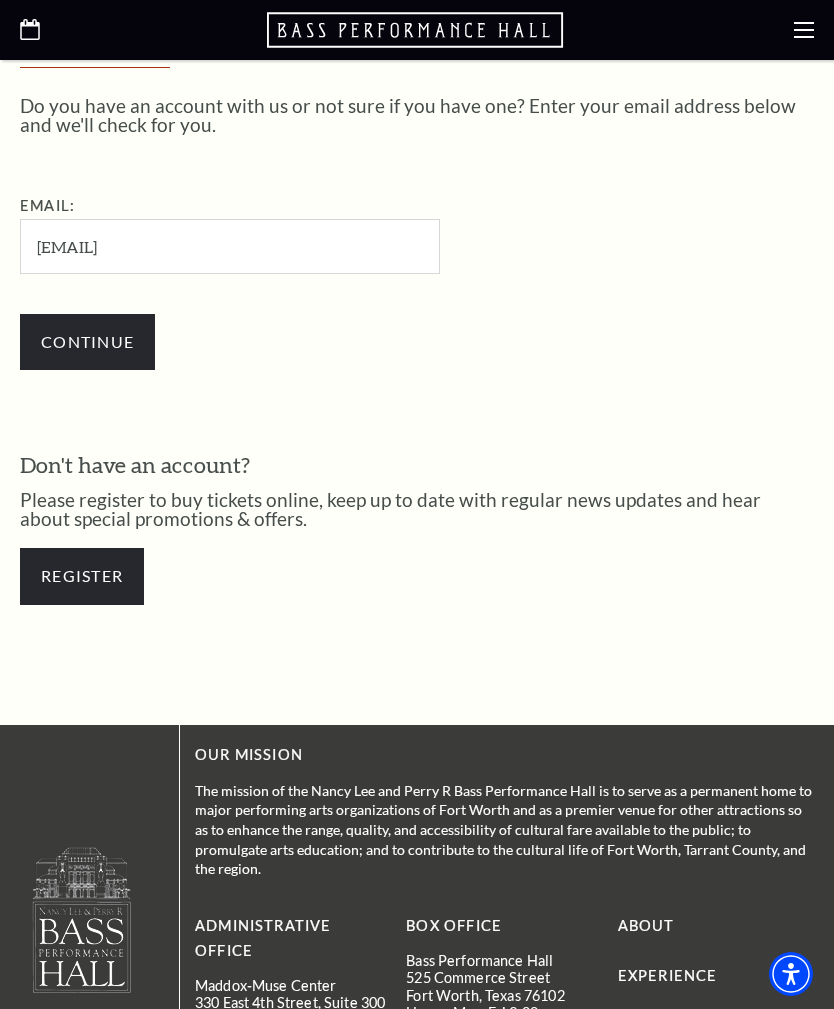 click on "Continue" at bounding box center [87, 342] 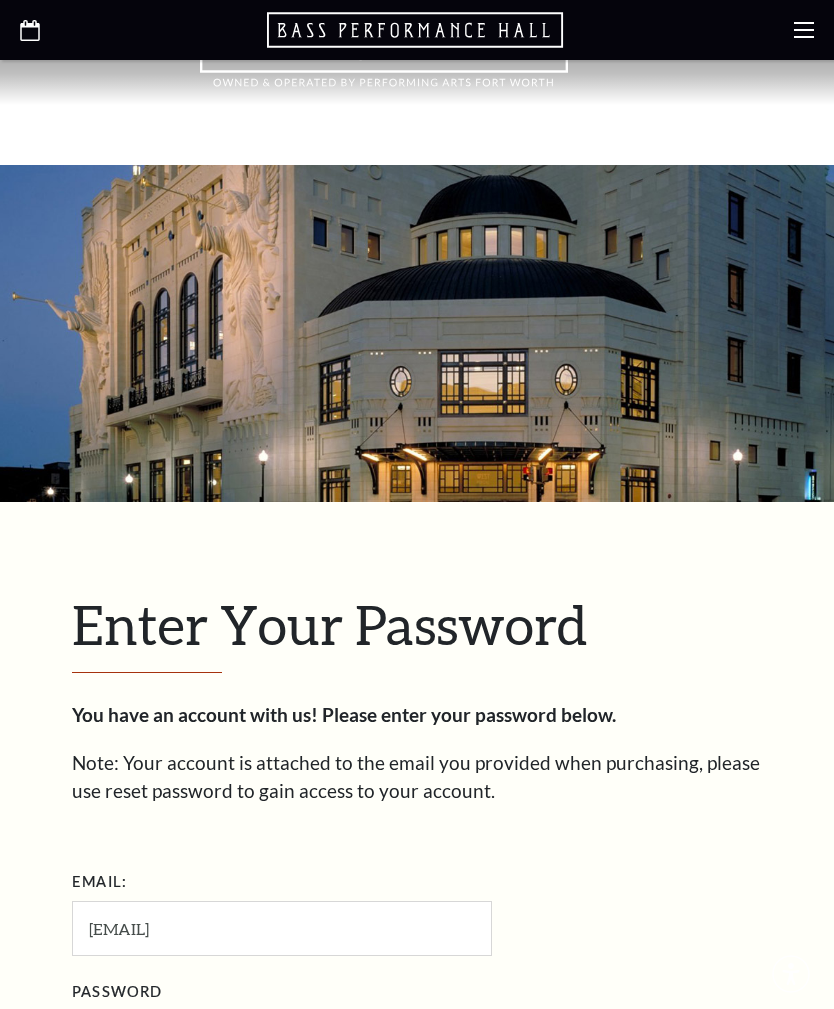 scroll, scrollTop: 153, scrollLeft: 0, axis: vertical 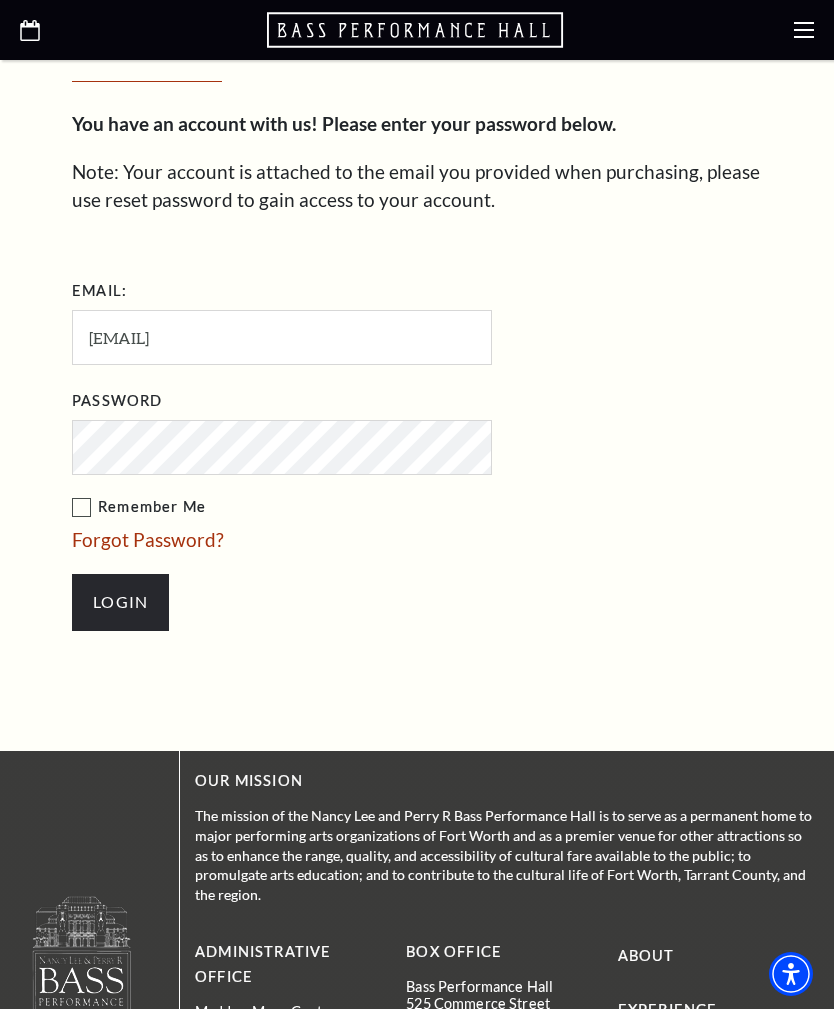 click on "Remember Me" at bounding box center (382, 507) 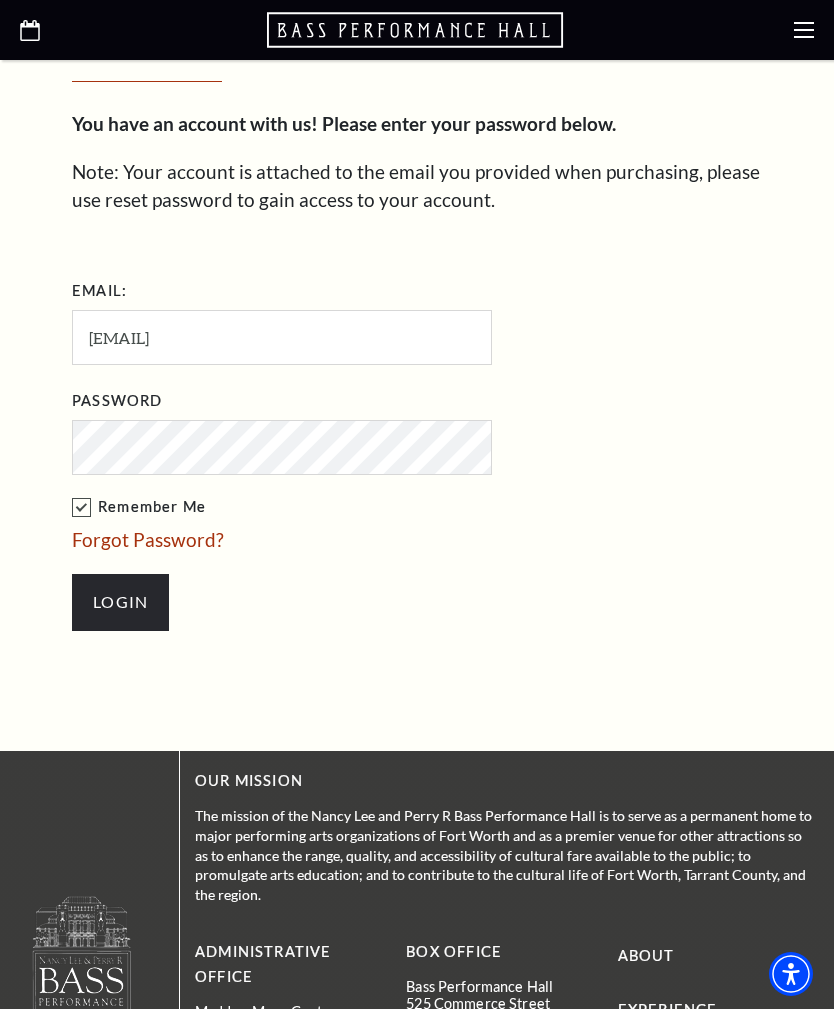 click on "Login" at bounding box center (120, 602) 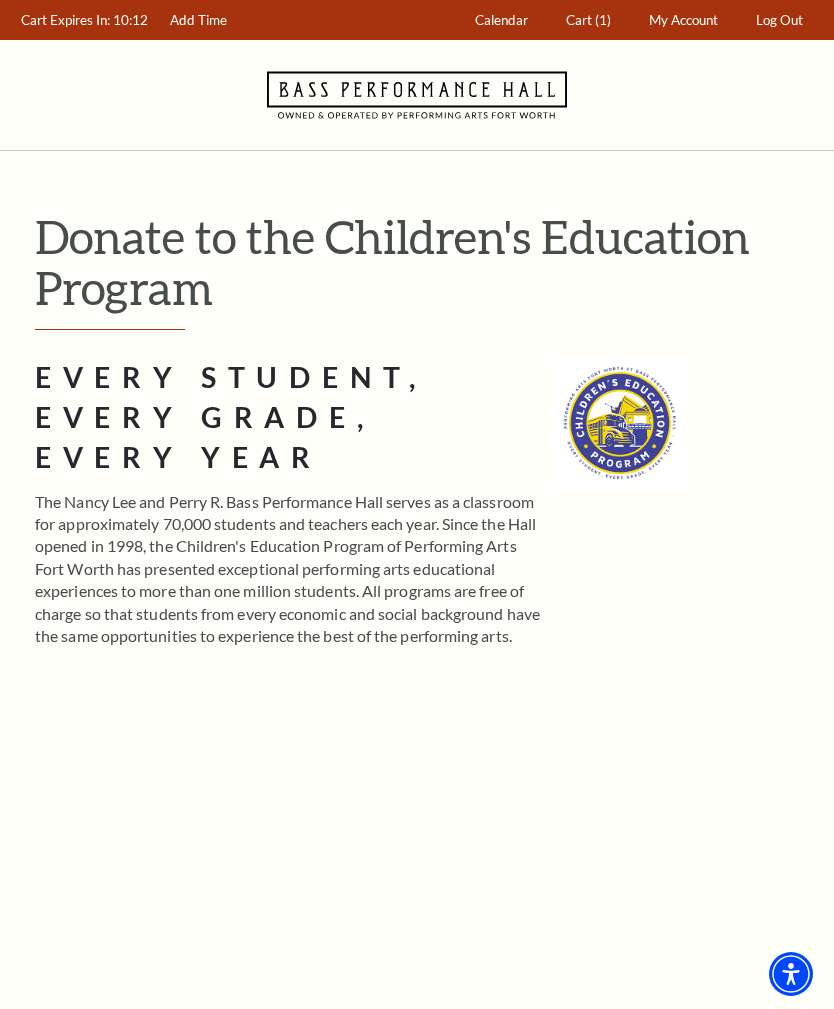 scroll, scrollTop: 0, scrollLeft: 0, axis: both 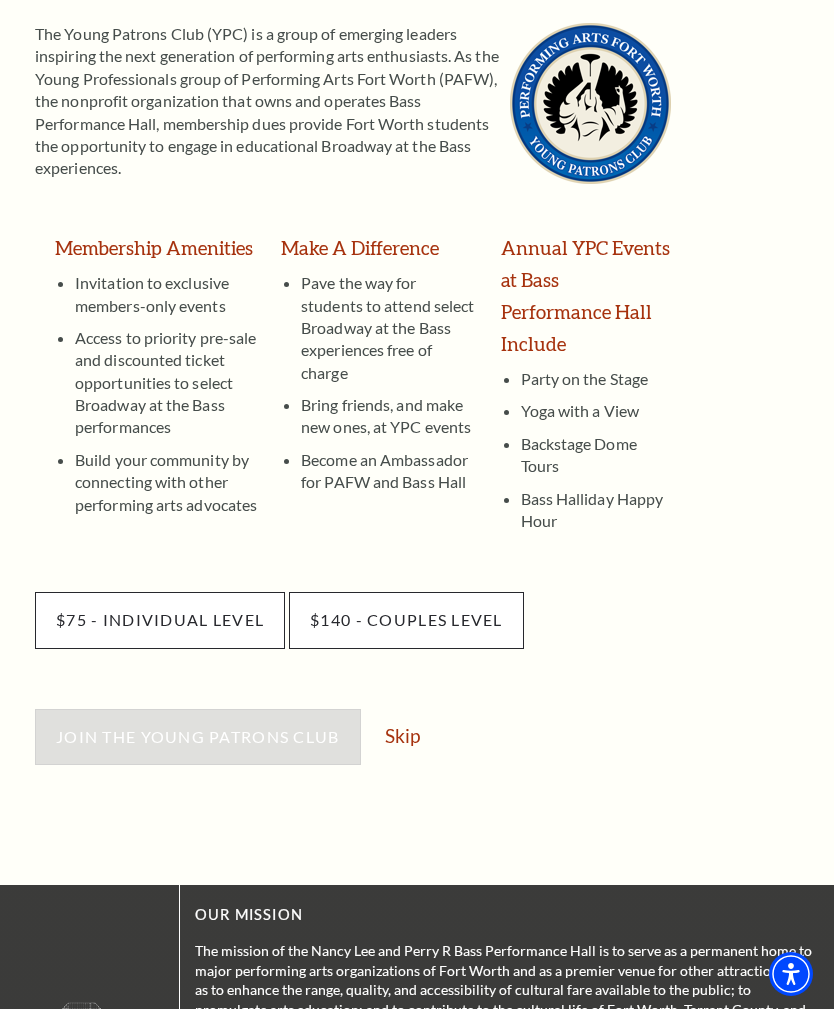 click on "Skip" at bounding box center (402, 735) 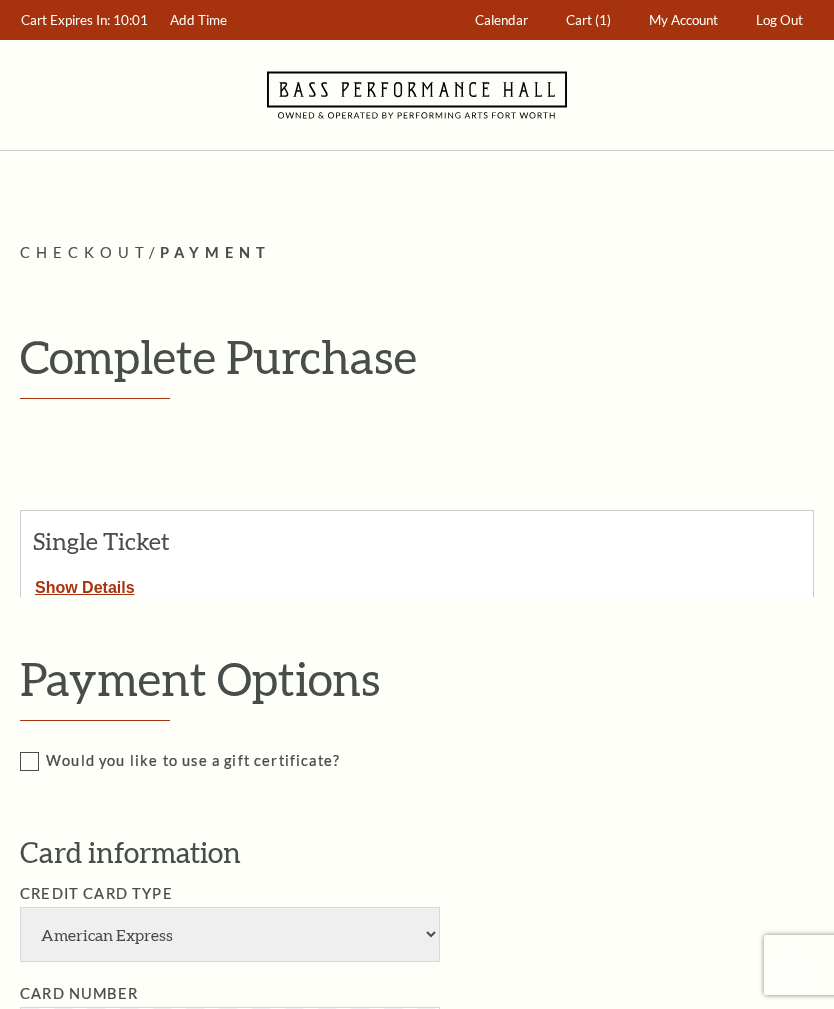 scroll, scrollTop: 0, scrollLeft: 0, axis: both 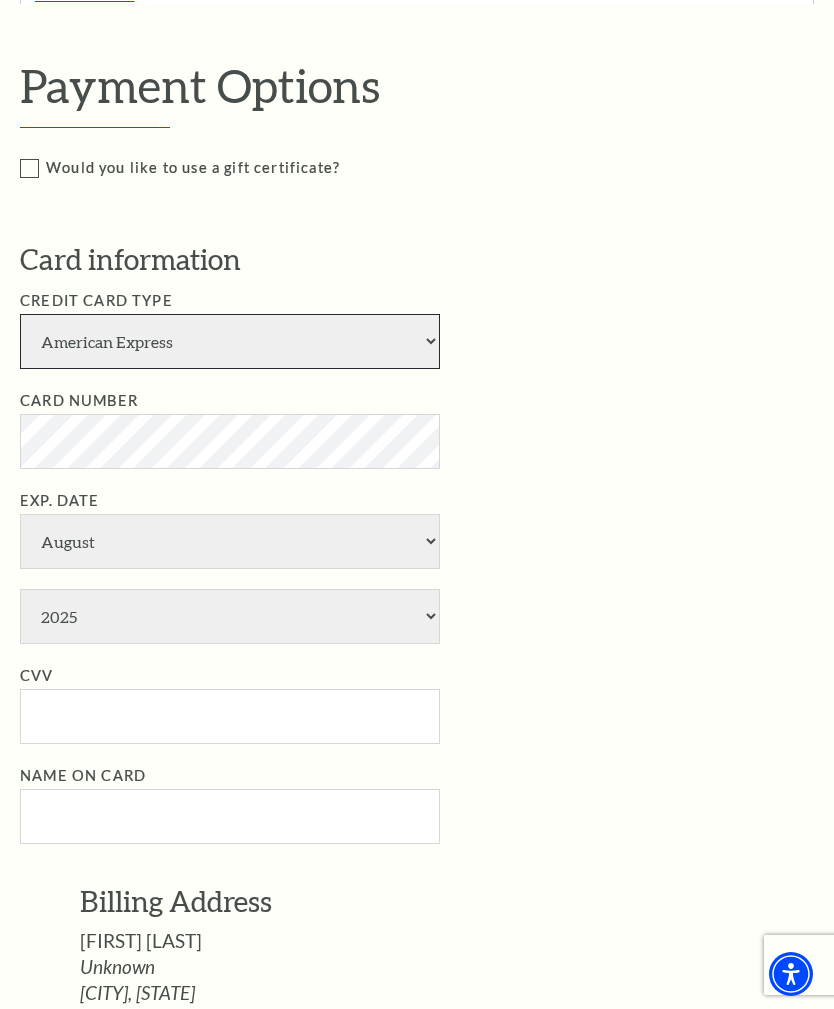 click on "American Express
Visa
Master Card
Discover" at bounding box center (230, 341) 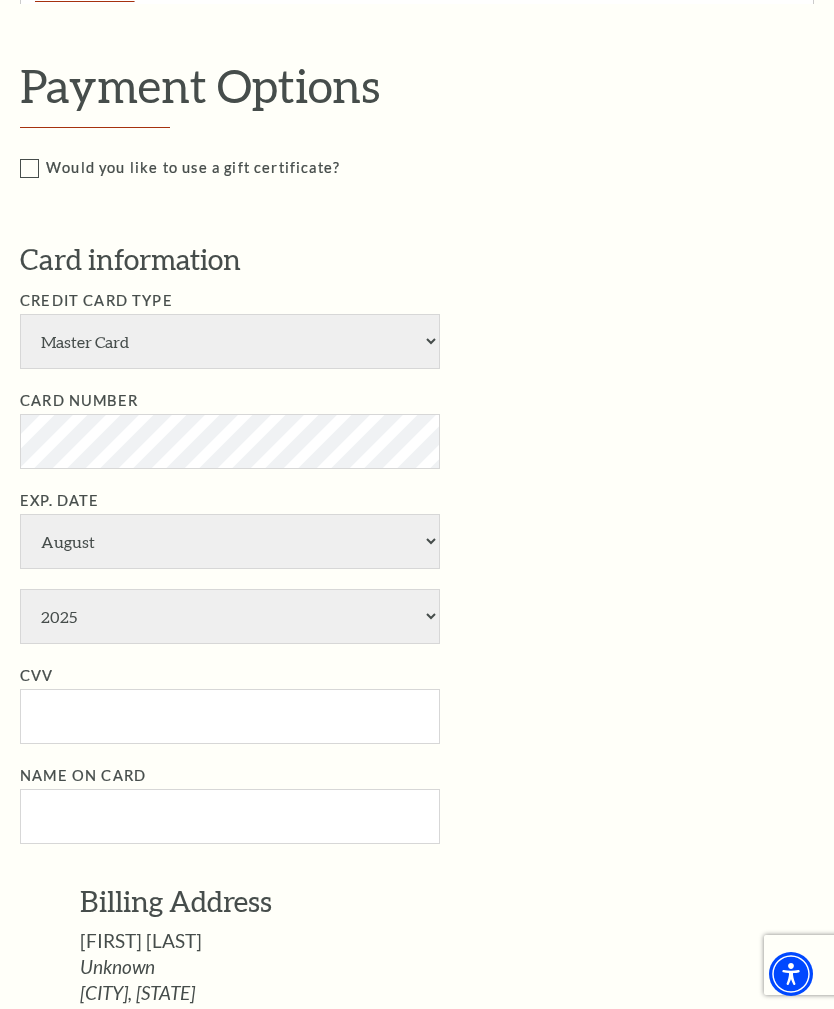 select on "12" 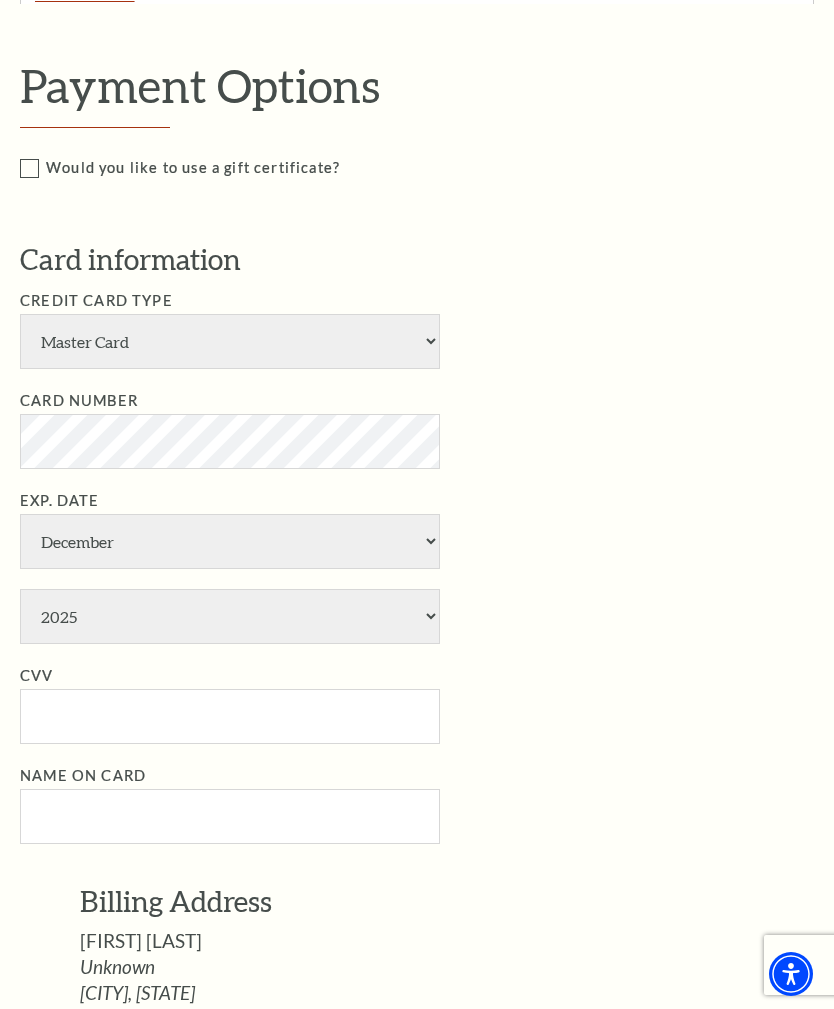 select on "2028" 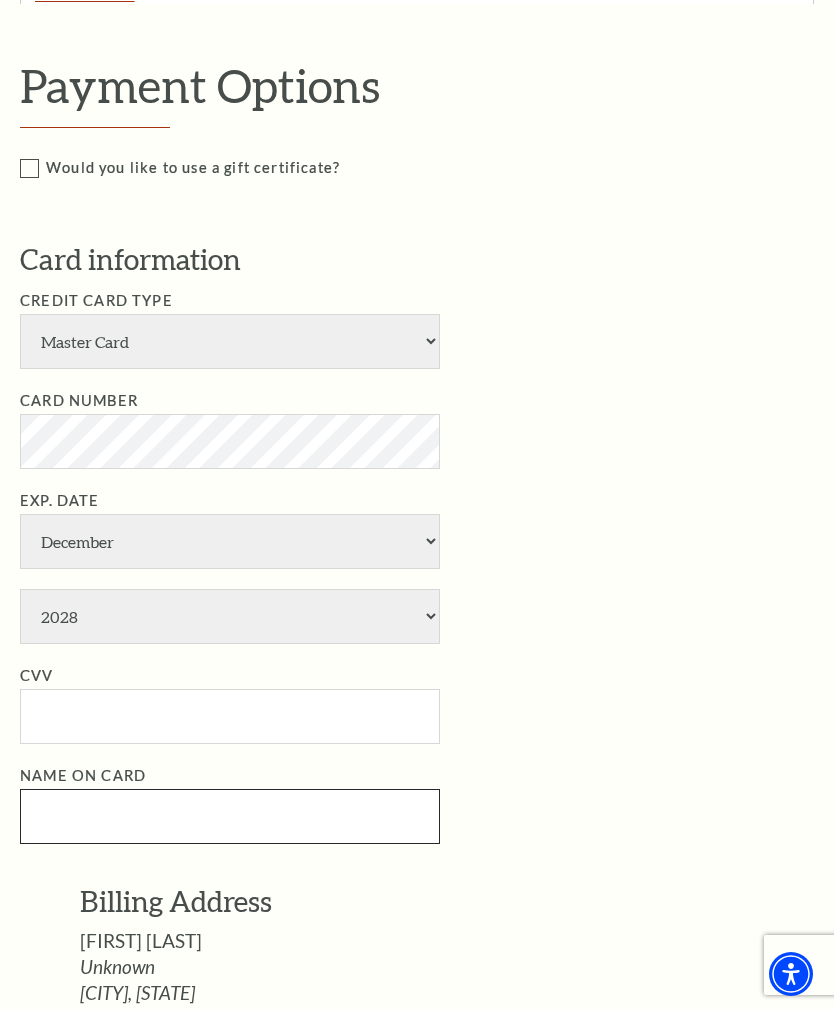 type on "[FIRST] [LAST]" 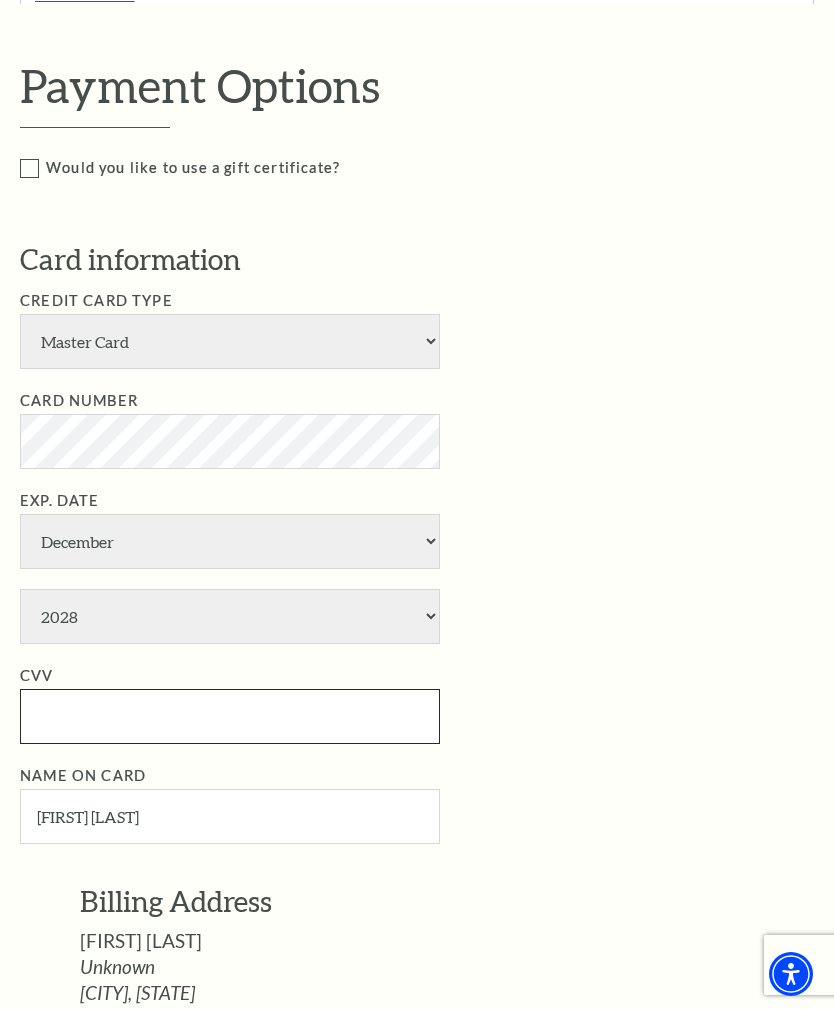 click on "CVV" at bounding box center [230, 716] 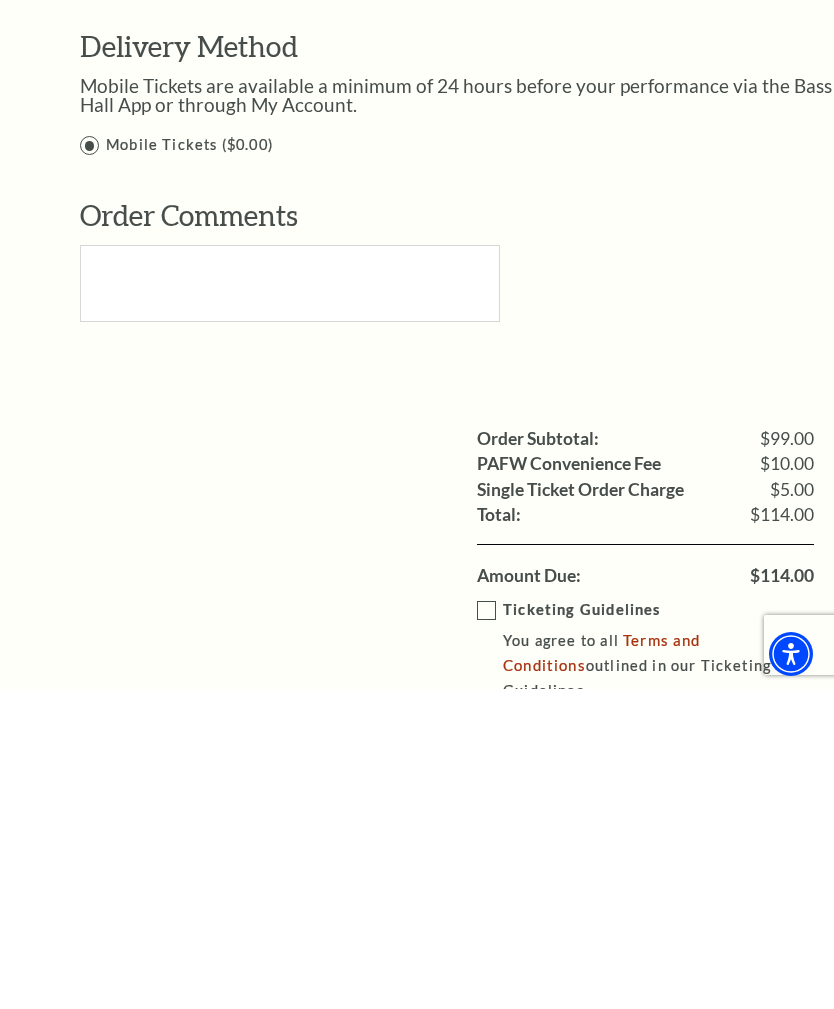 scroll, scrollTop: 1370, scrollLeft: 0, axis: vertical 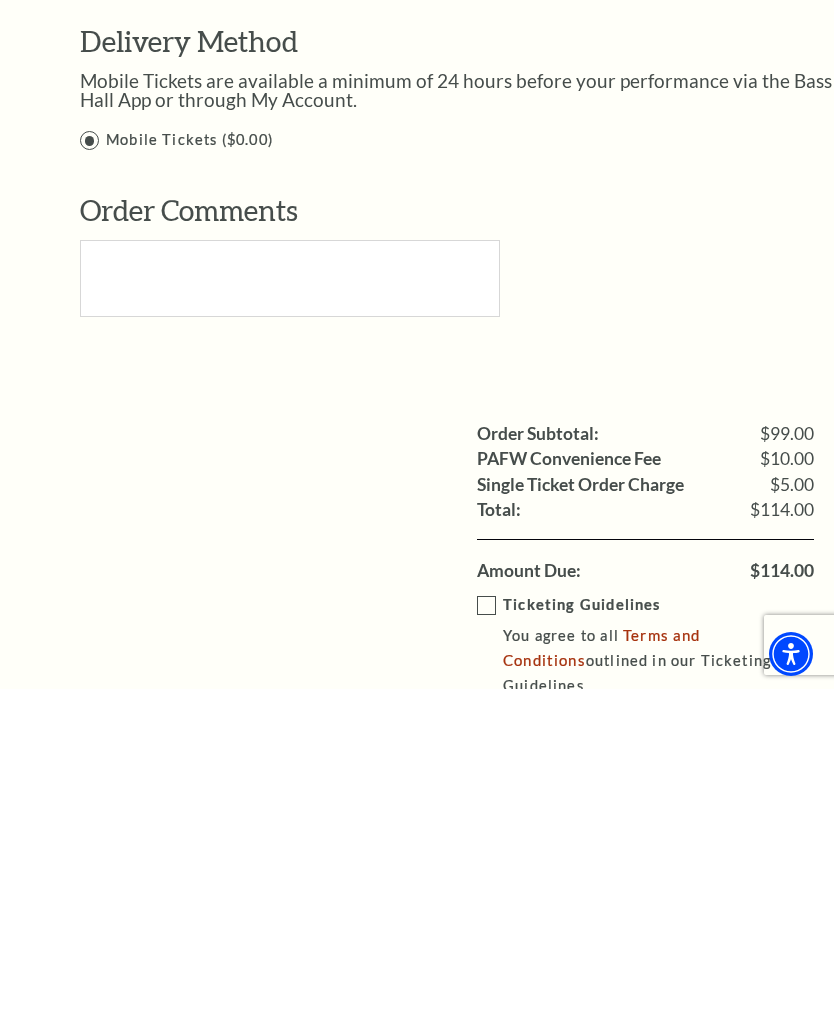 type on "514" 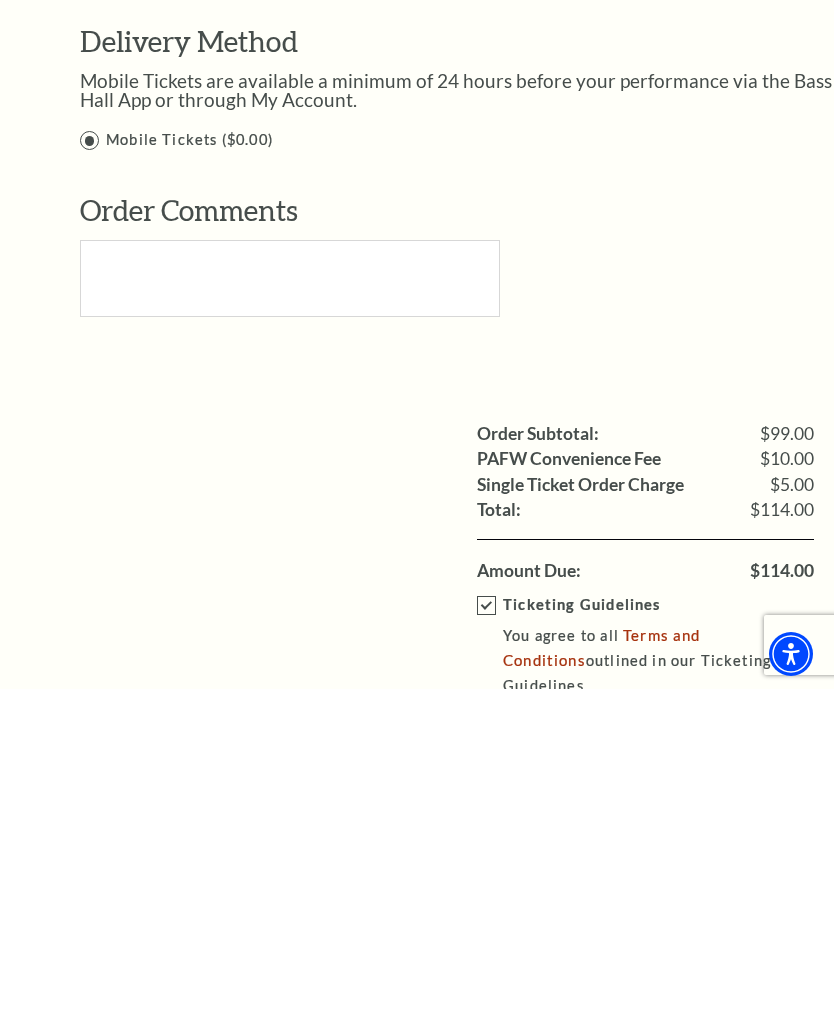 scroll, scrollTop: 1690, scrollLeft: 0, axis: vertical 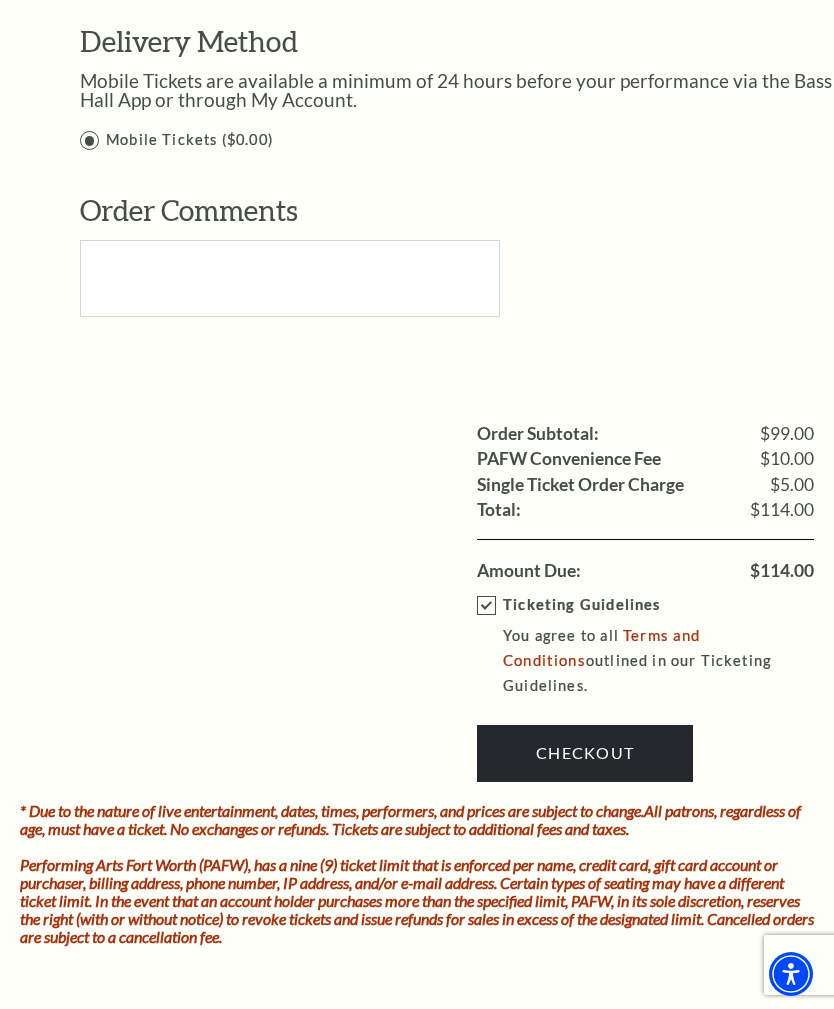 click on "Checkout" at bounding box center [585, 753] 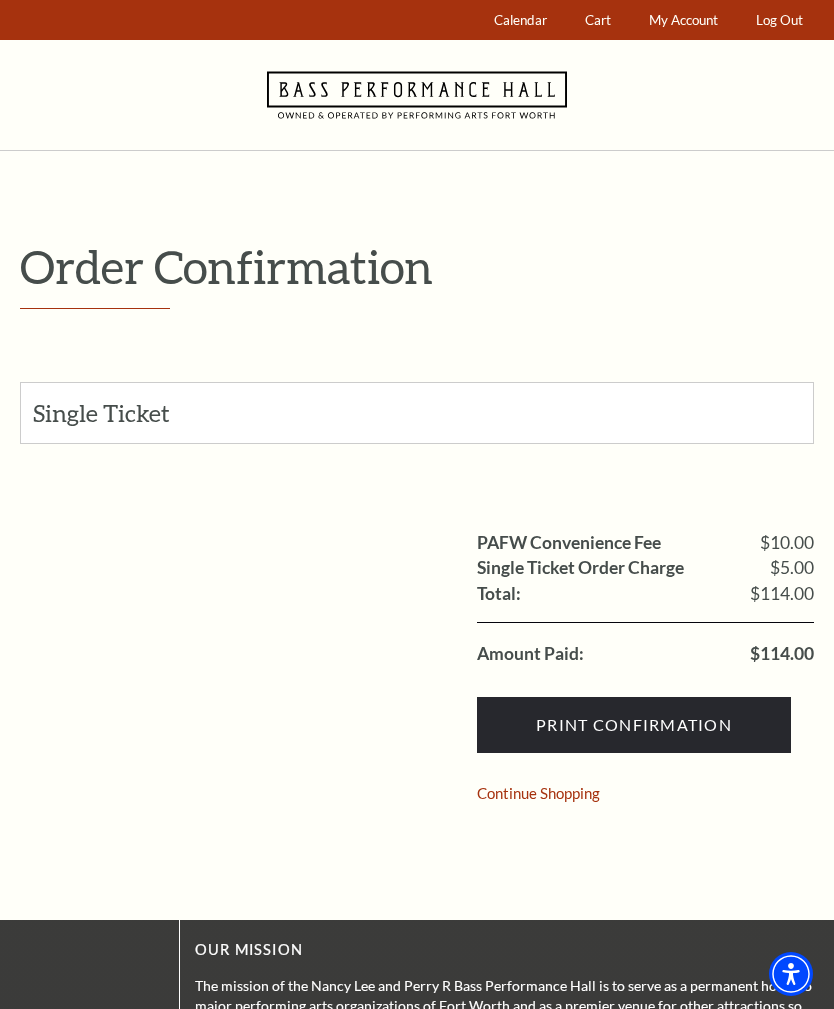 scroll, scrollTop: 0, scrollLeft: 0, axis: both 